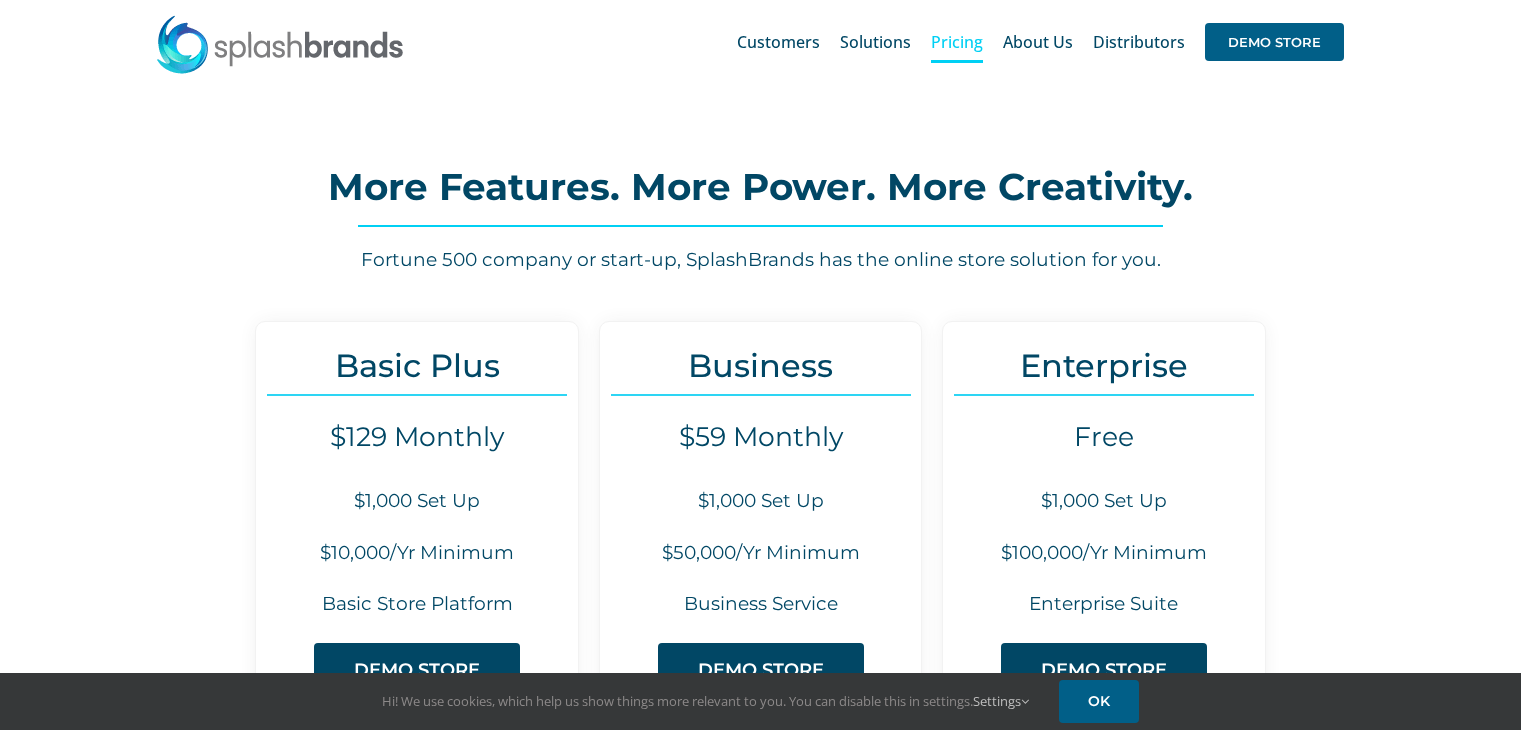 scroll, scrollTop: 131, scrollLeft: 0, axis: vertical 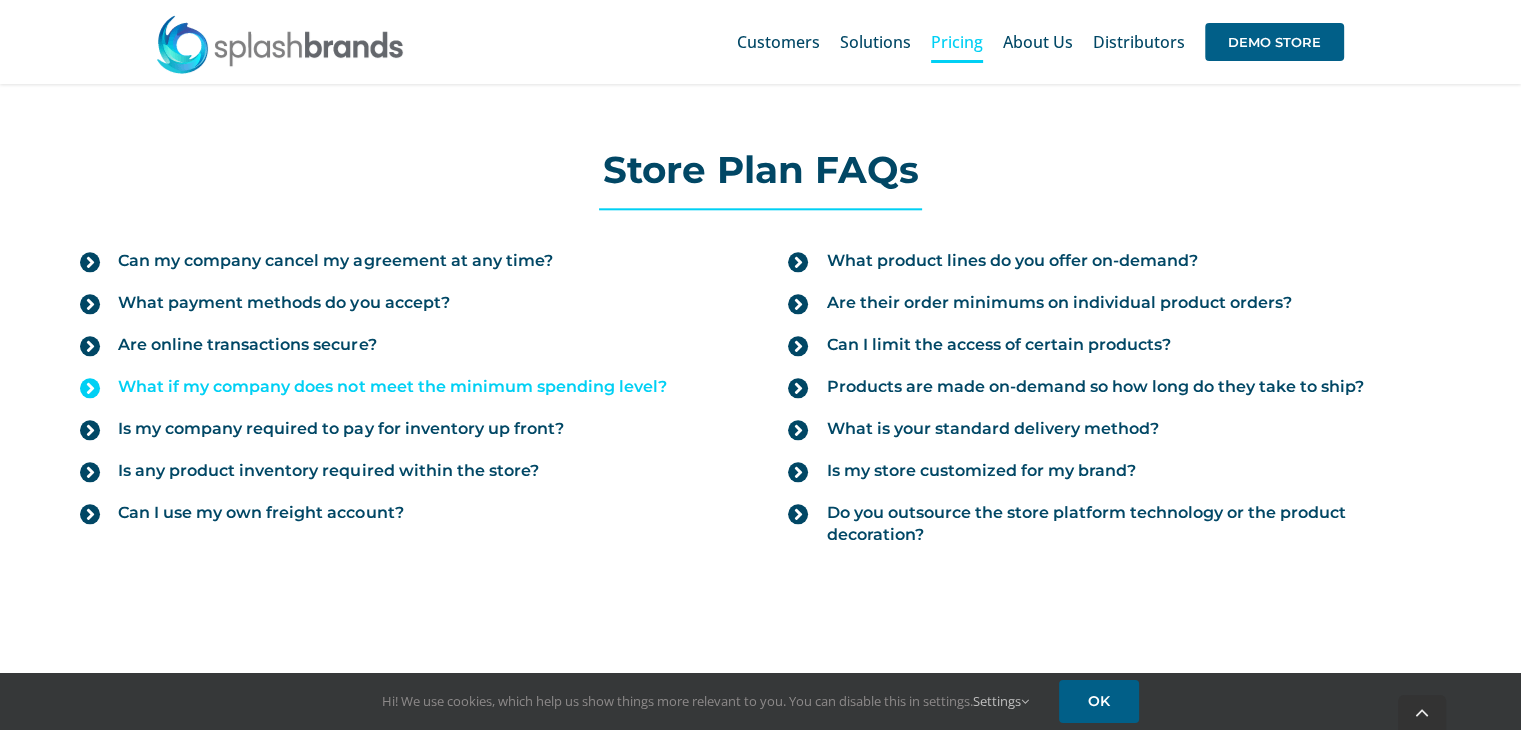 click on "What if my company does not meet the minimum spending level?" at bounding box center (392, 387) 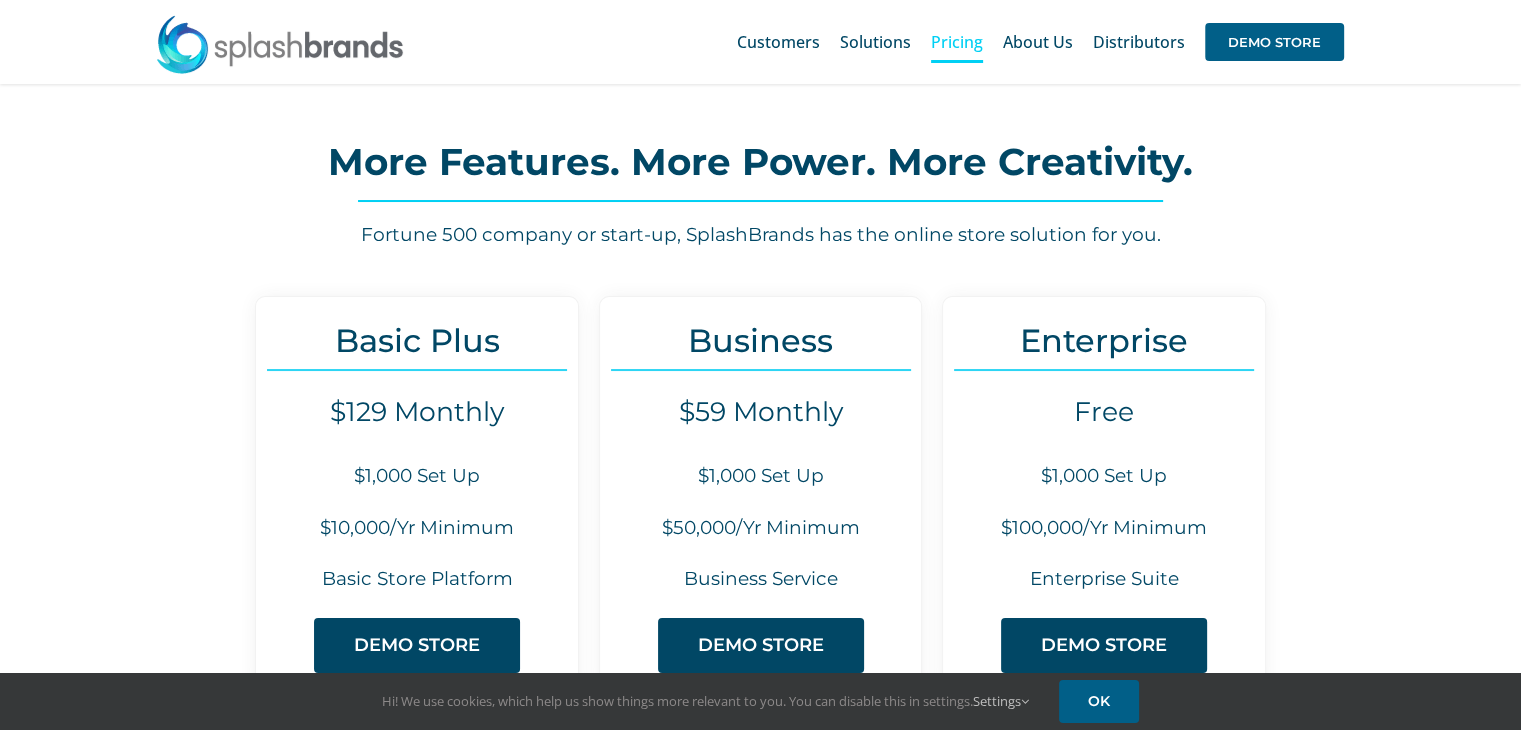 scroll, scrollTop: 0, scrollLeft: 0, axis: both 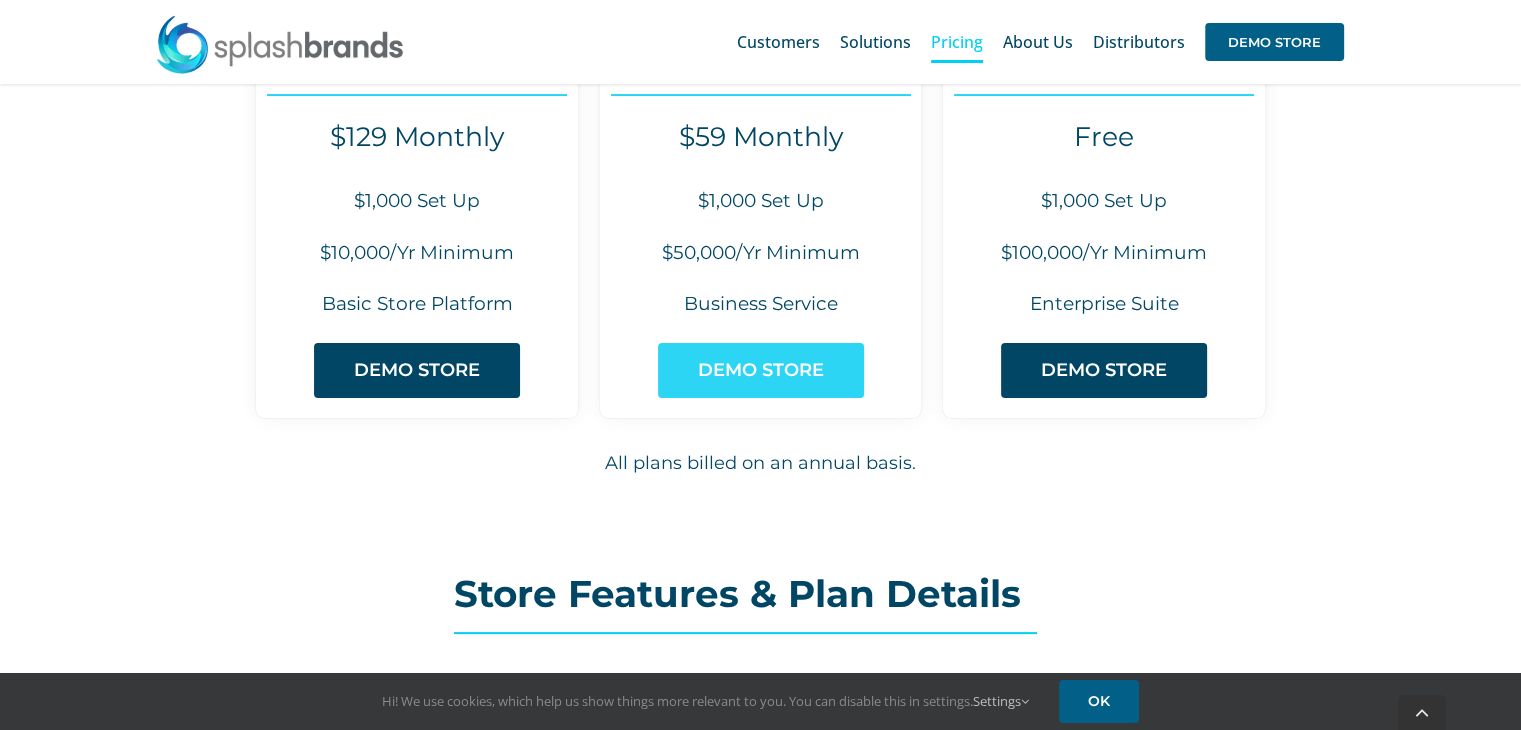 click on "DEMO STORE" at bounding box center [761, 370] 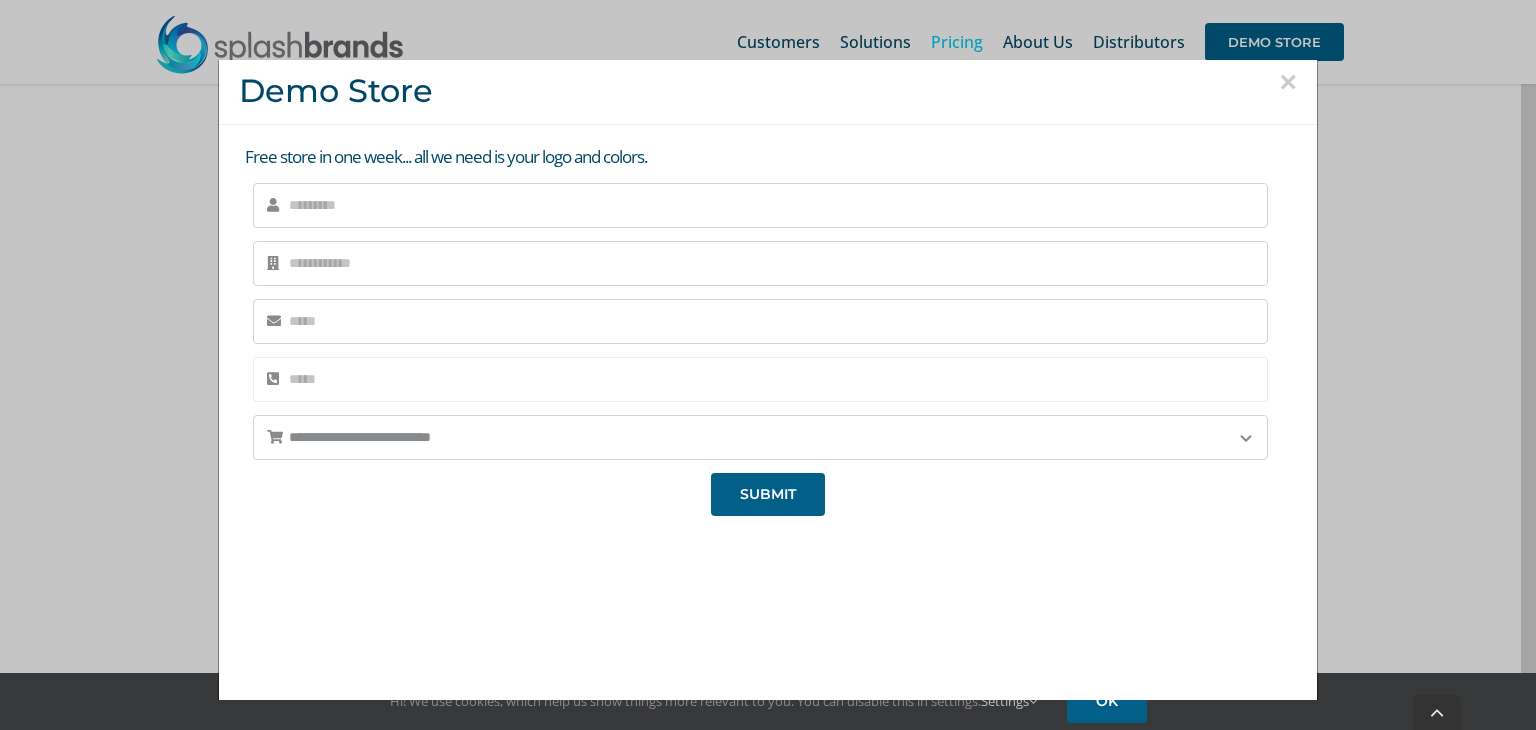 scroll, scrollTop: 0, scrollLeft: 0, axis: both 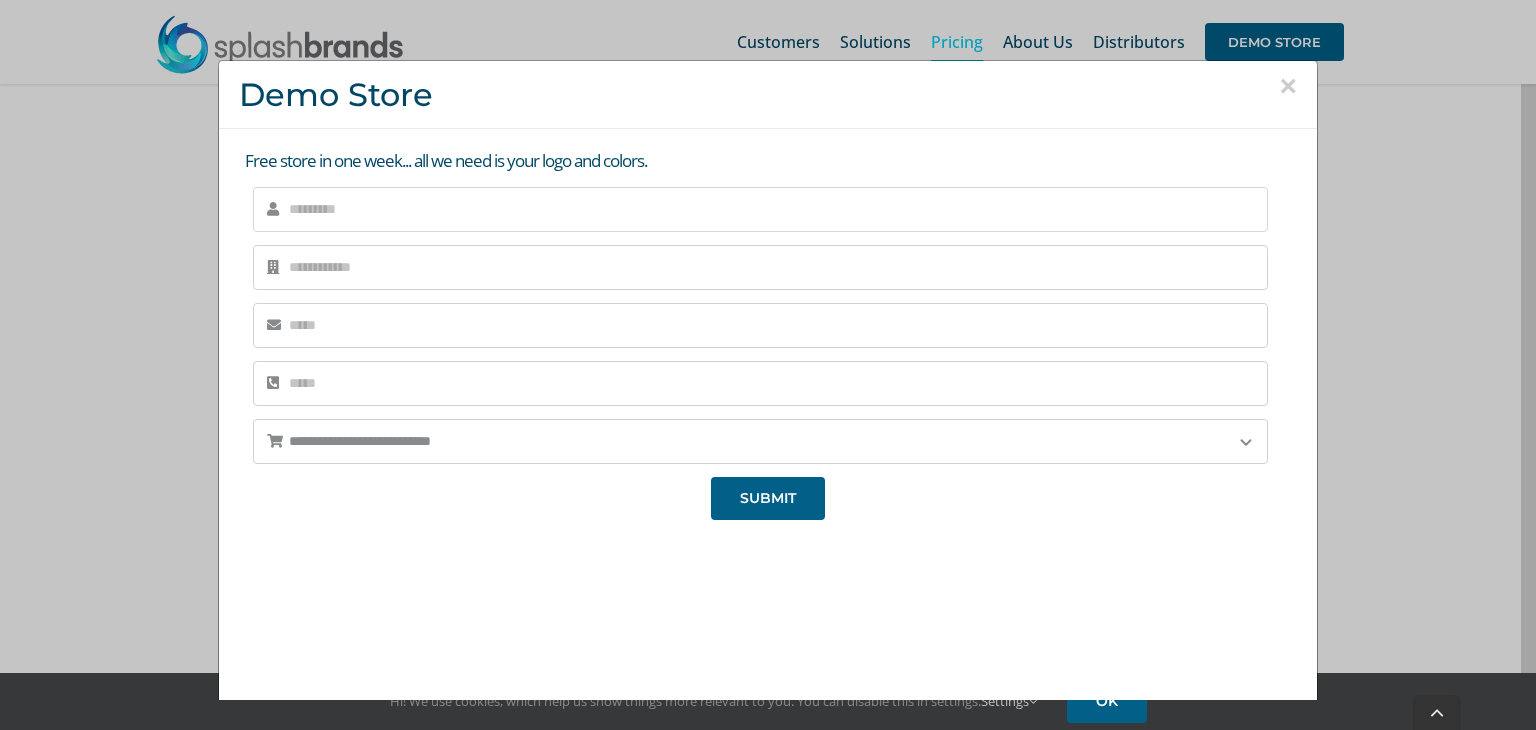 click at bounding box center (760, 209) 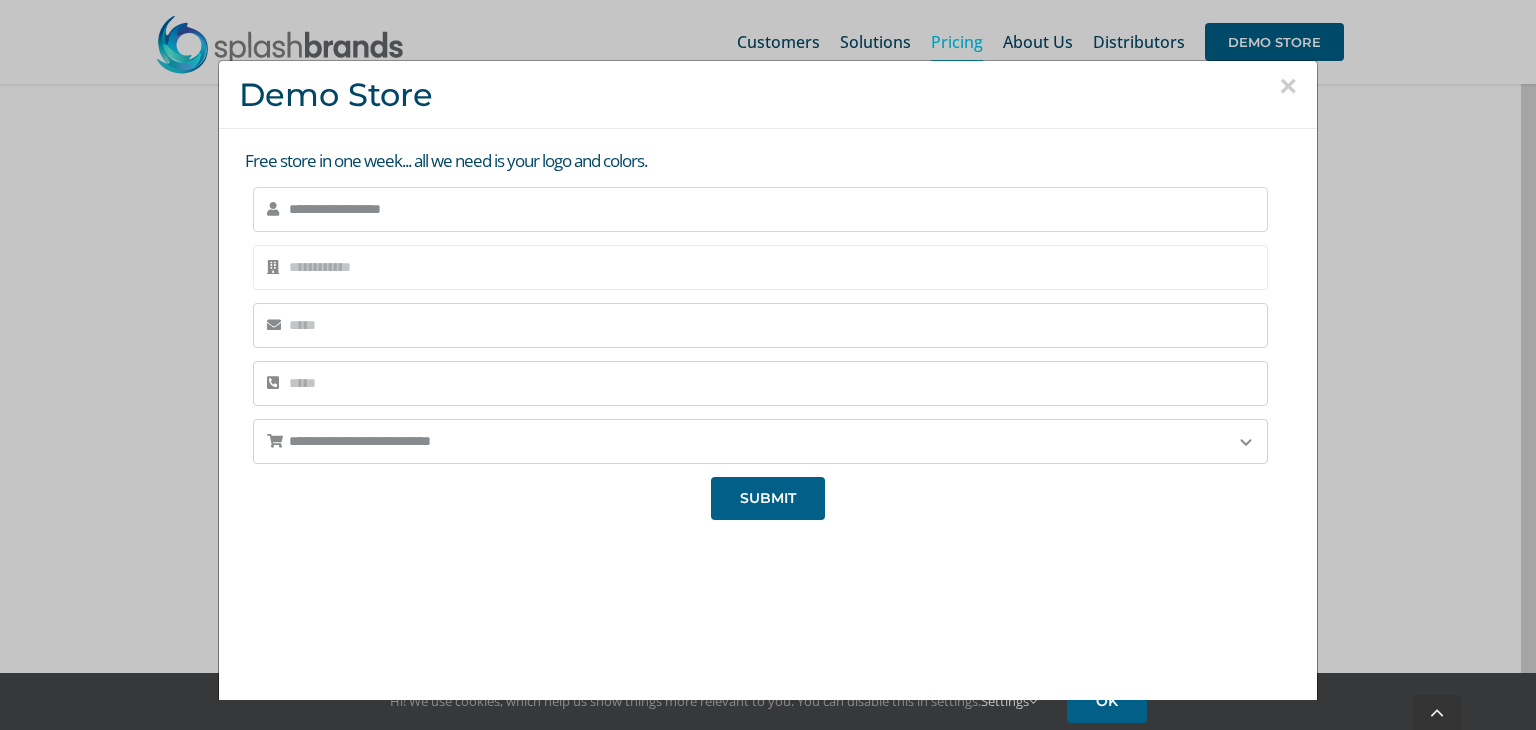 type on "**********" 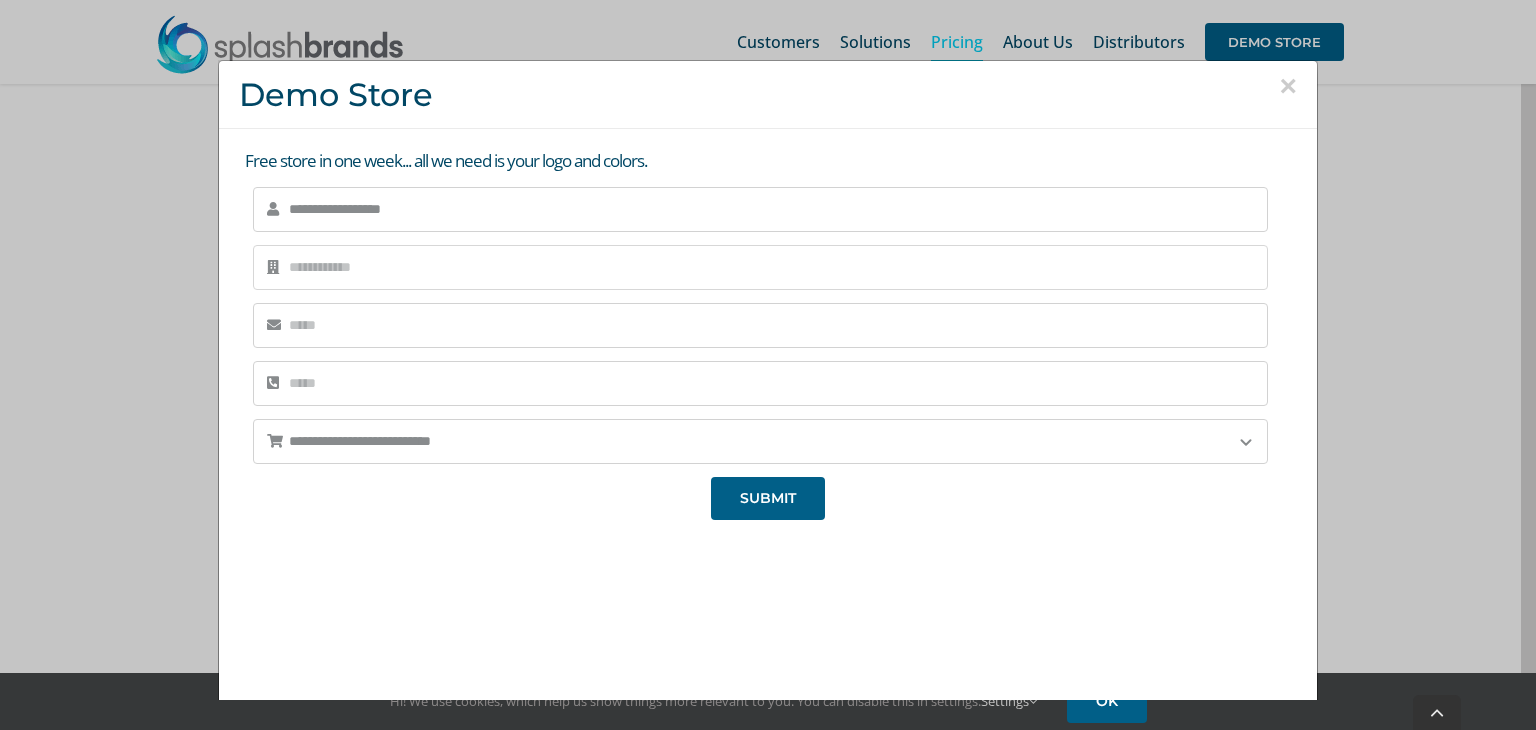click at bounding box center (760, 267) 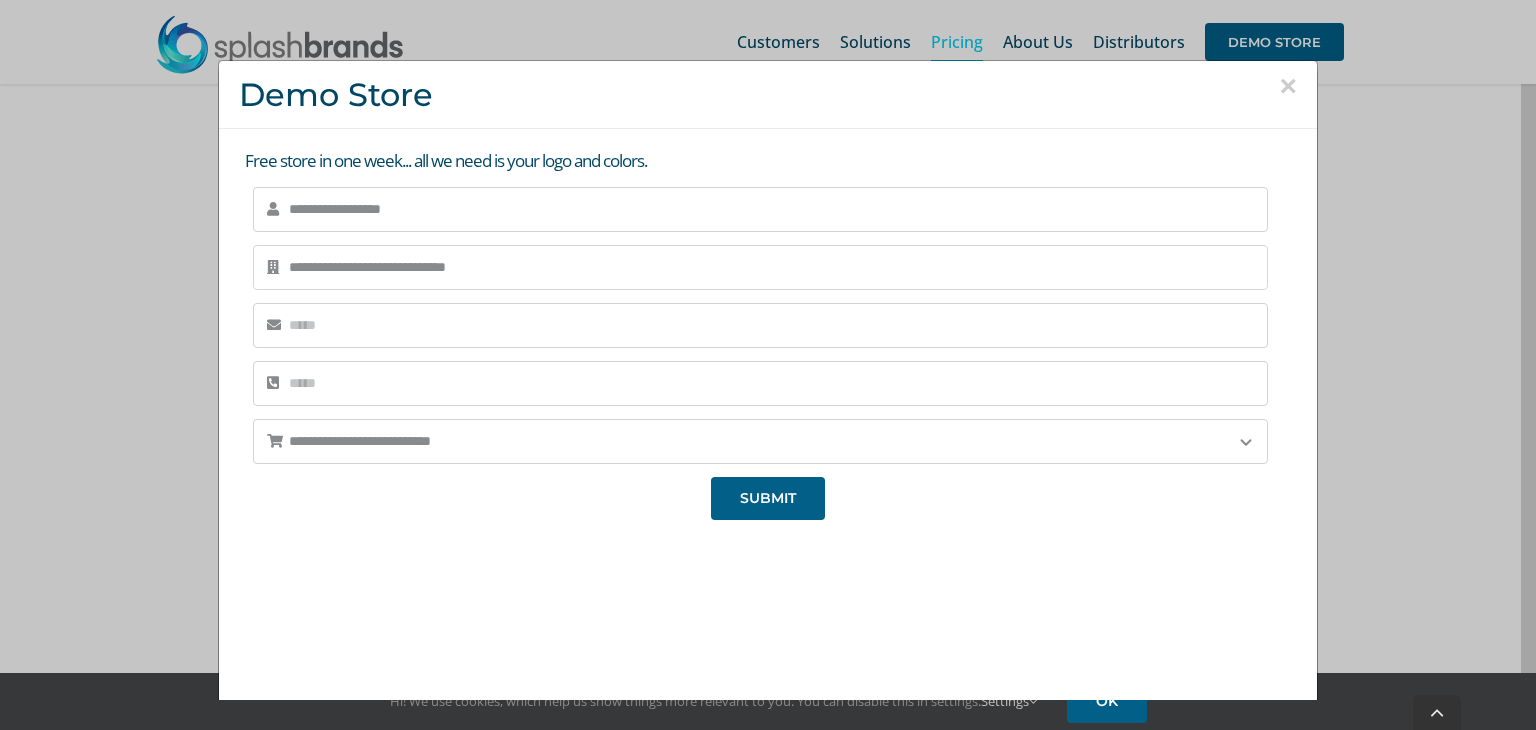 click on "**********" at bounding box center [760, 267] 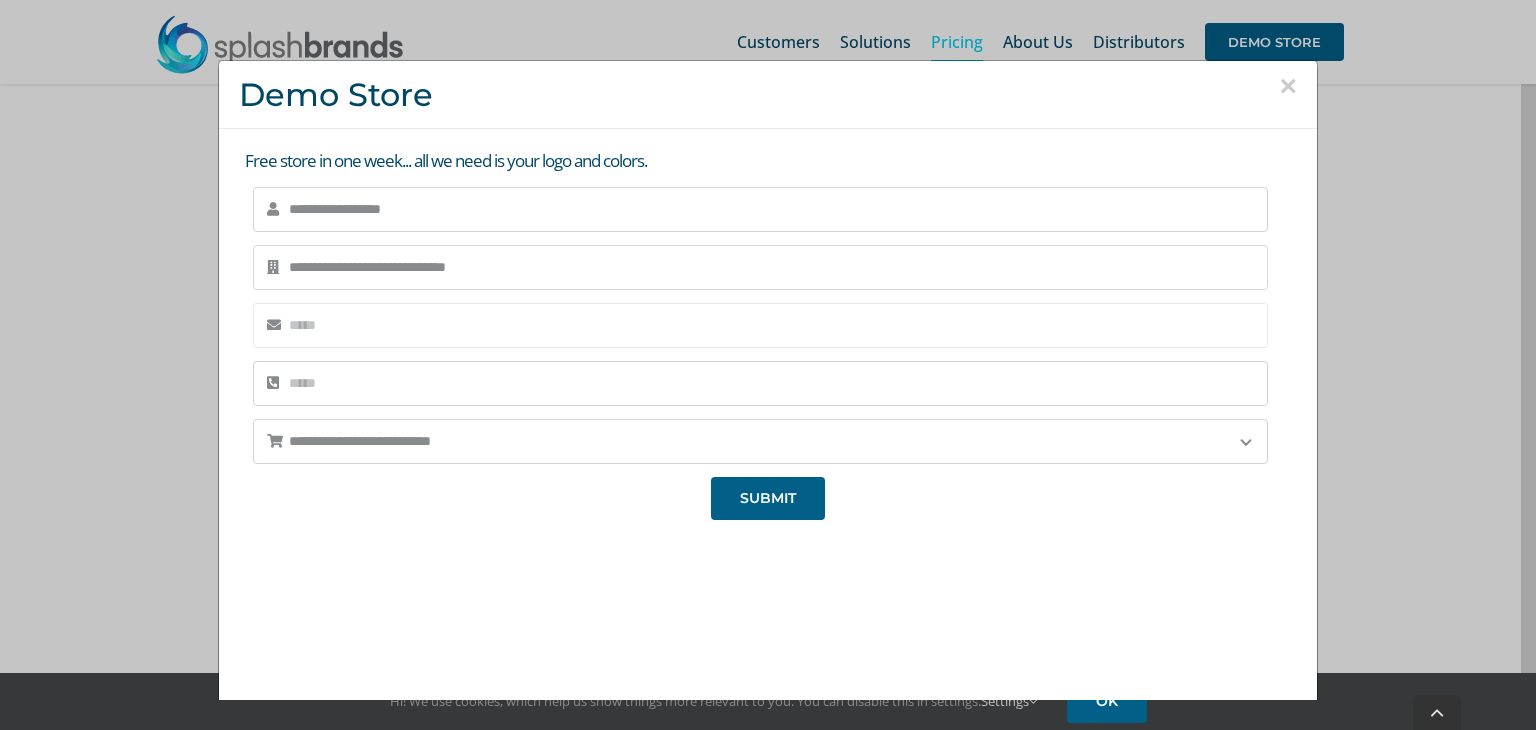 type on "**********" 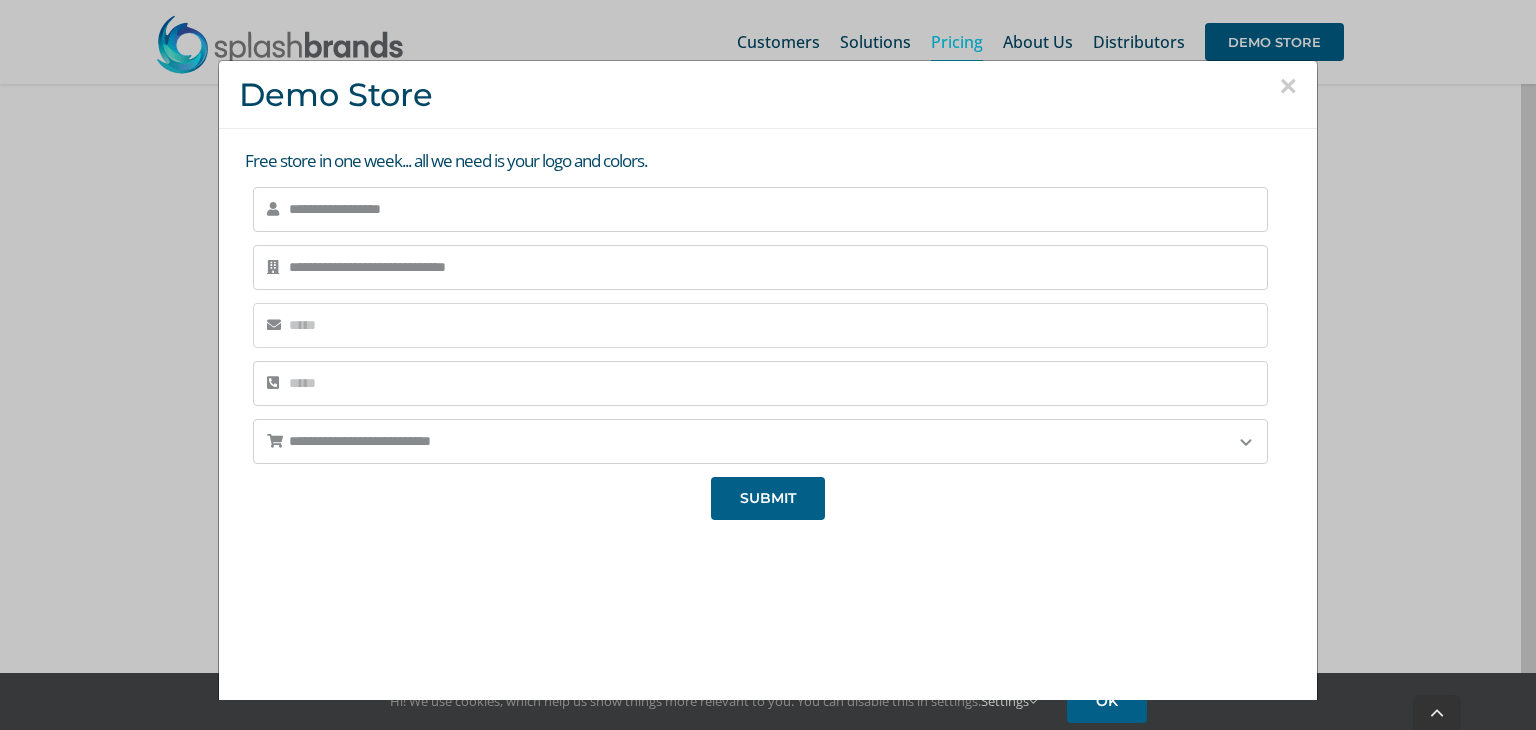 click on "Email  *" at bounding box center (760, 325) 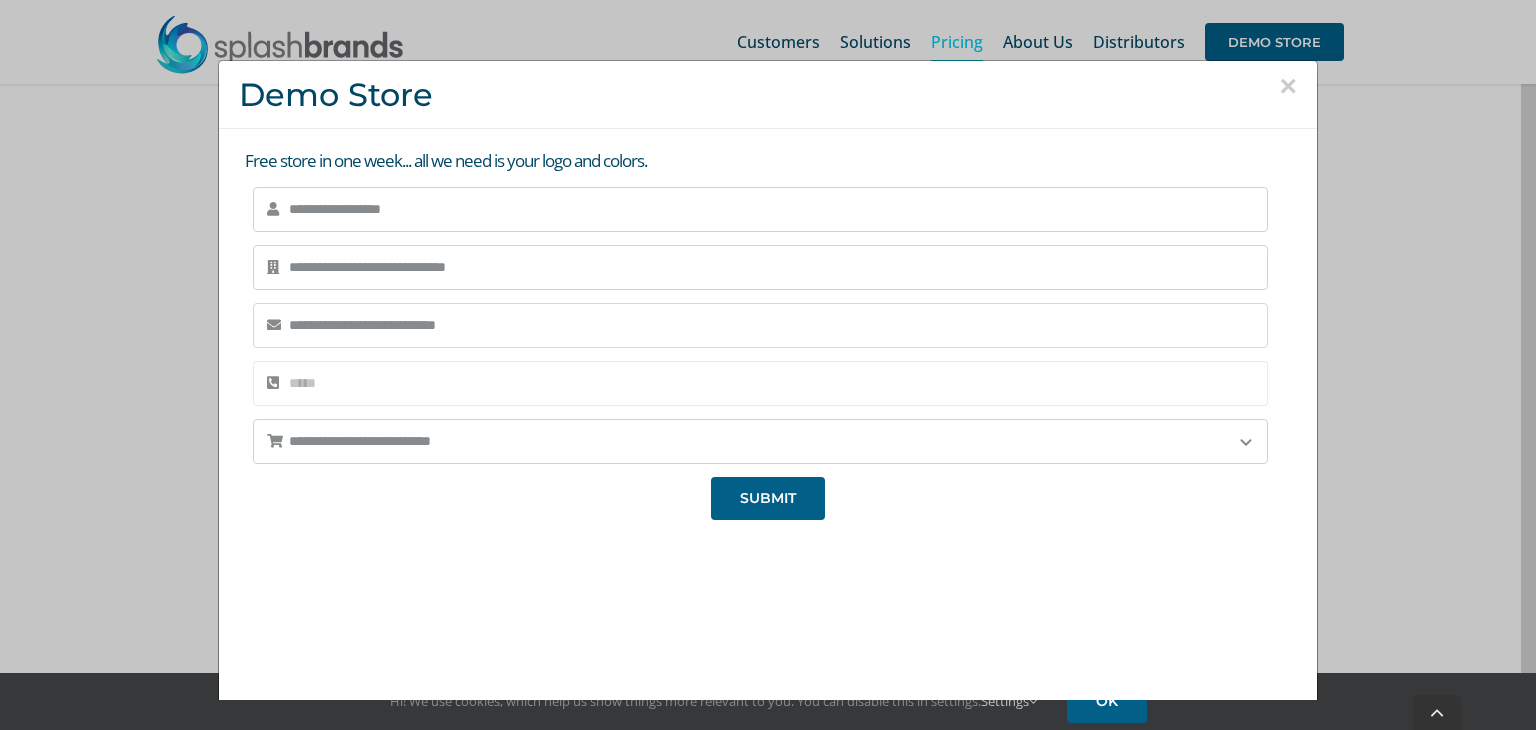 type on "**********" 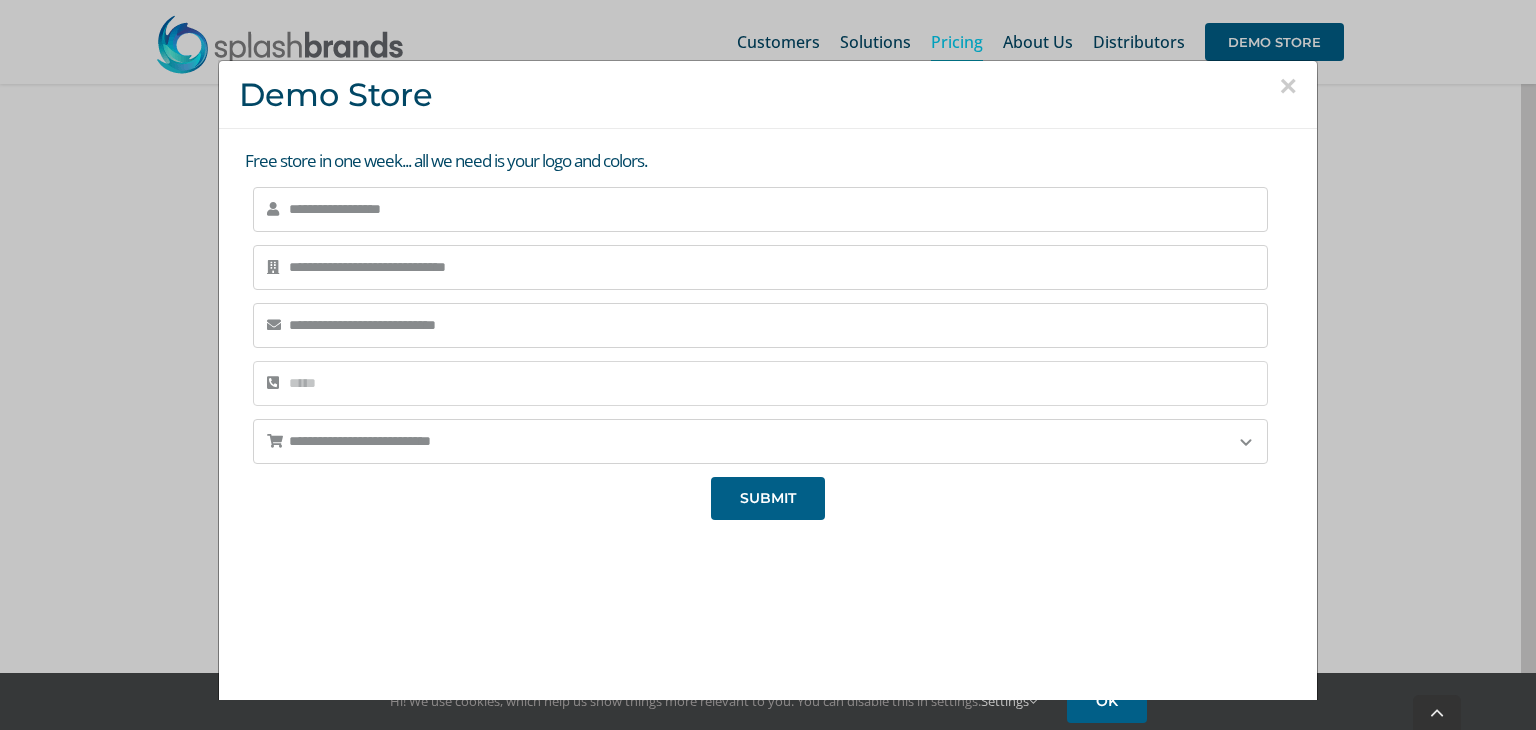 click on "Phone  *" at bounding box center [760, 383] 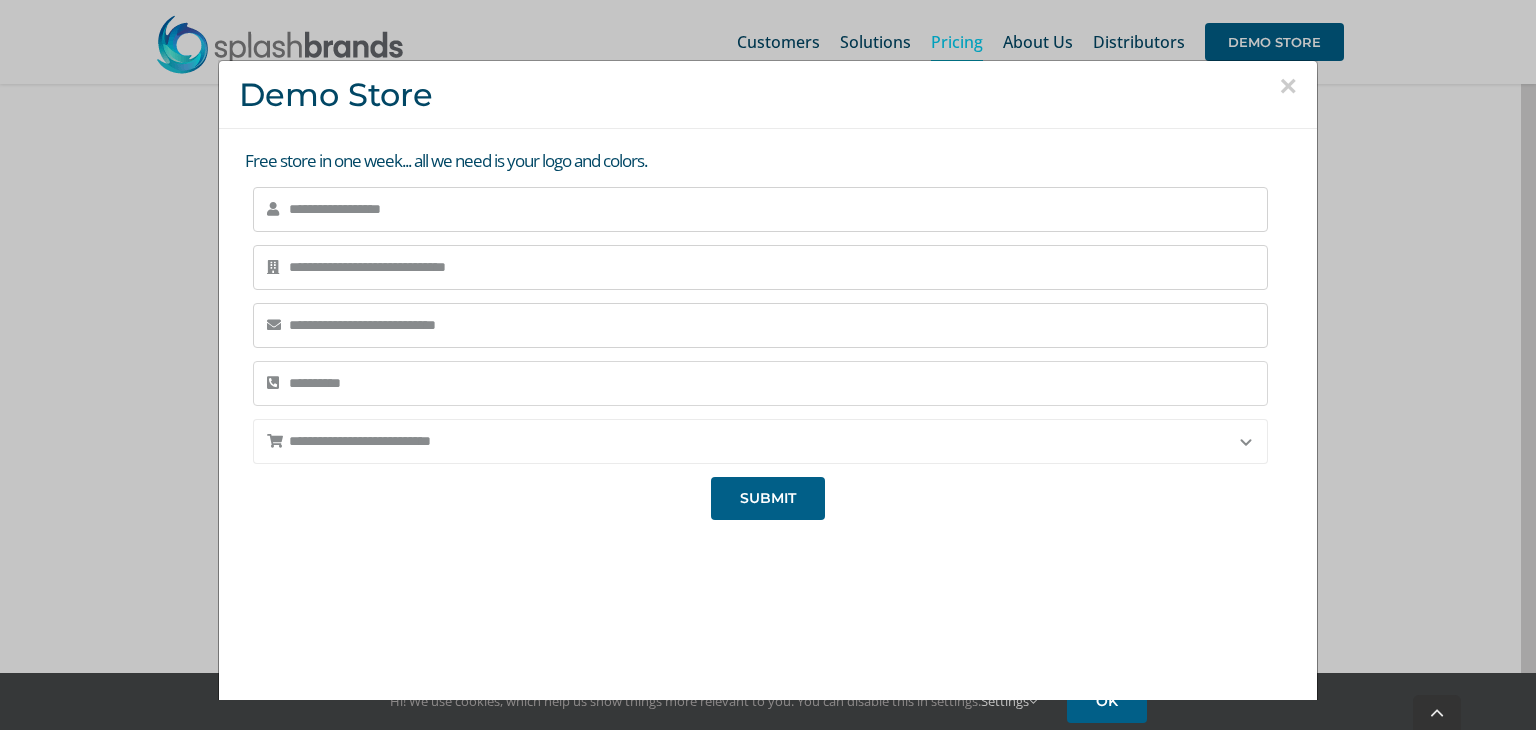 type on "**********" 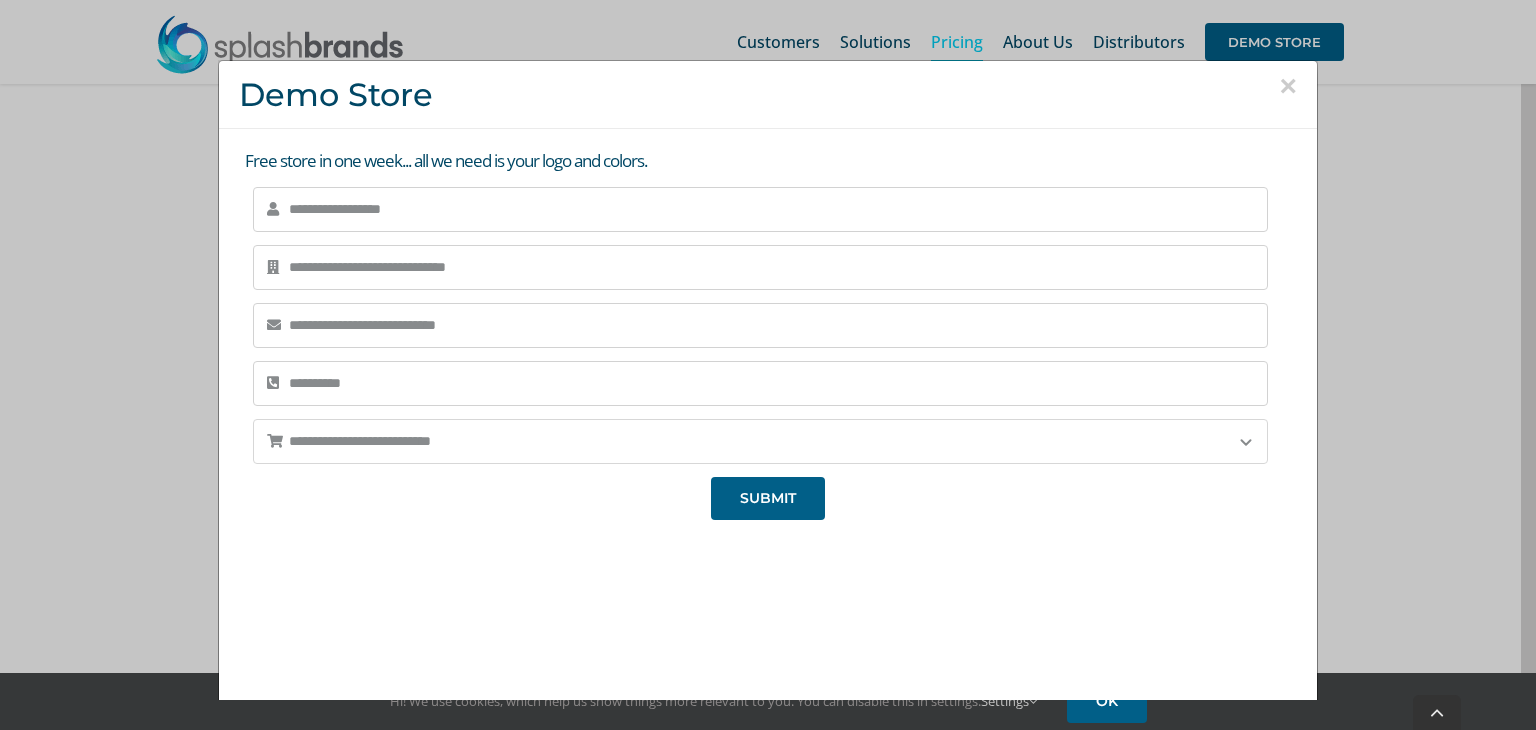 click on "**********" at bounding box center (760, 441) 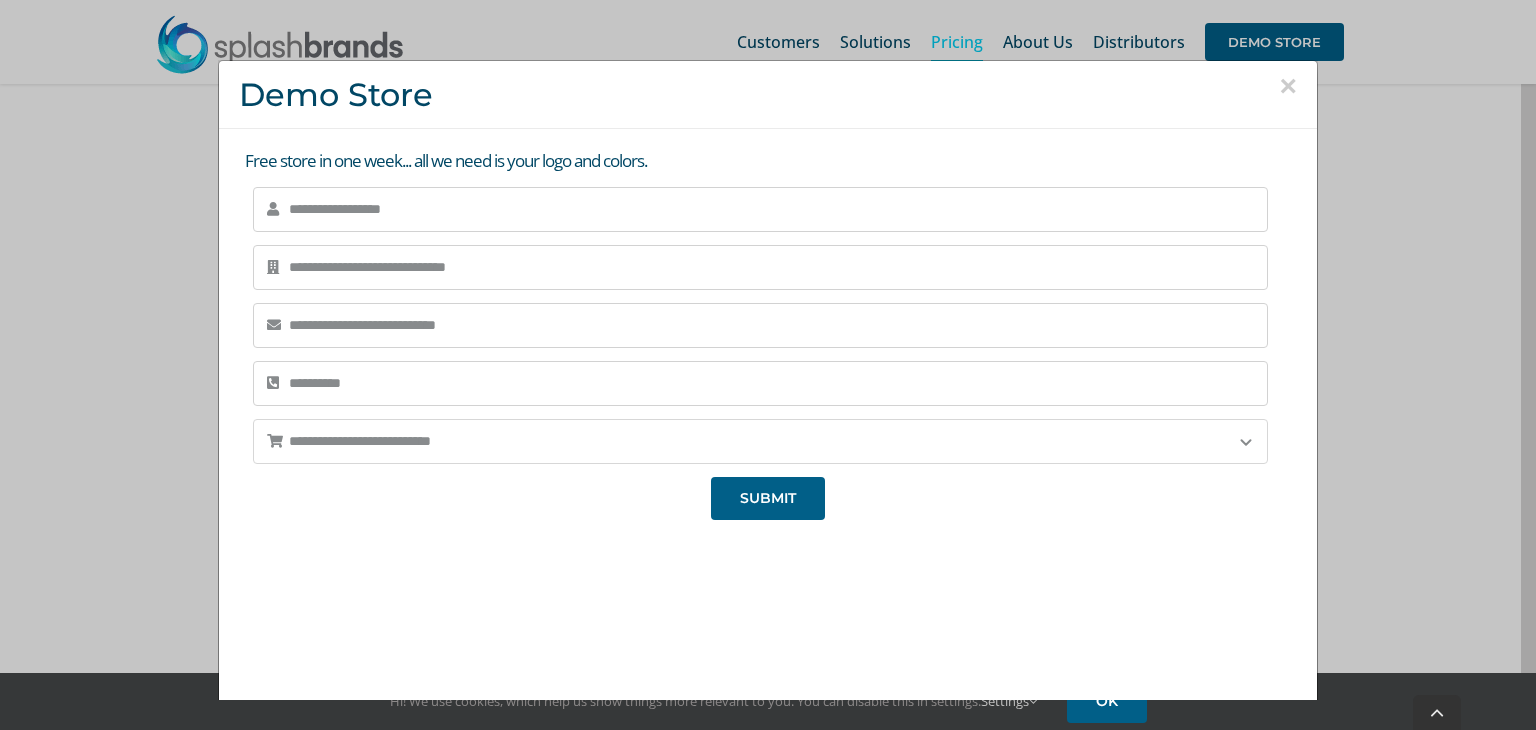 select on "********" 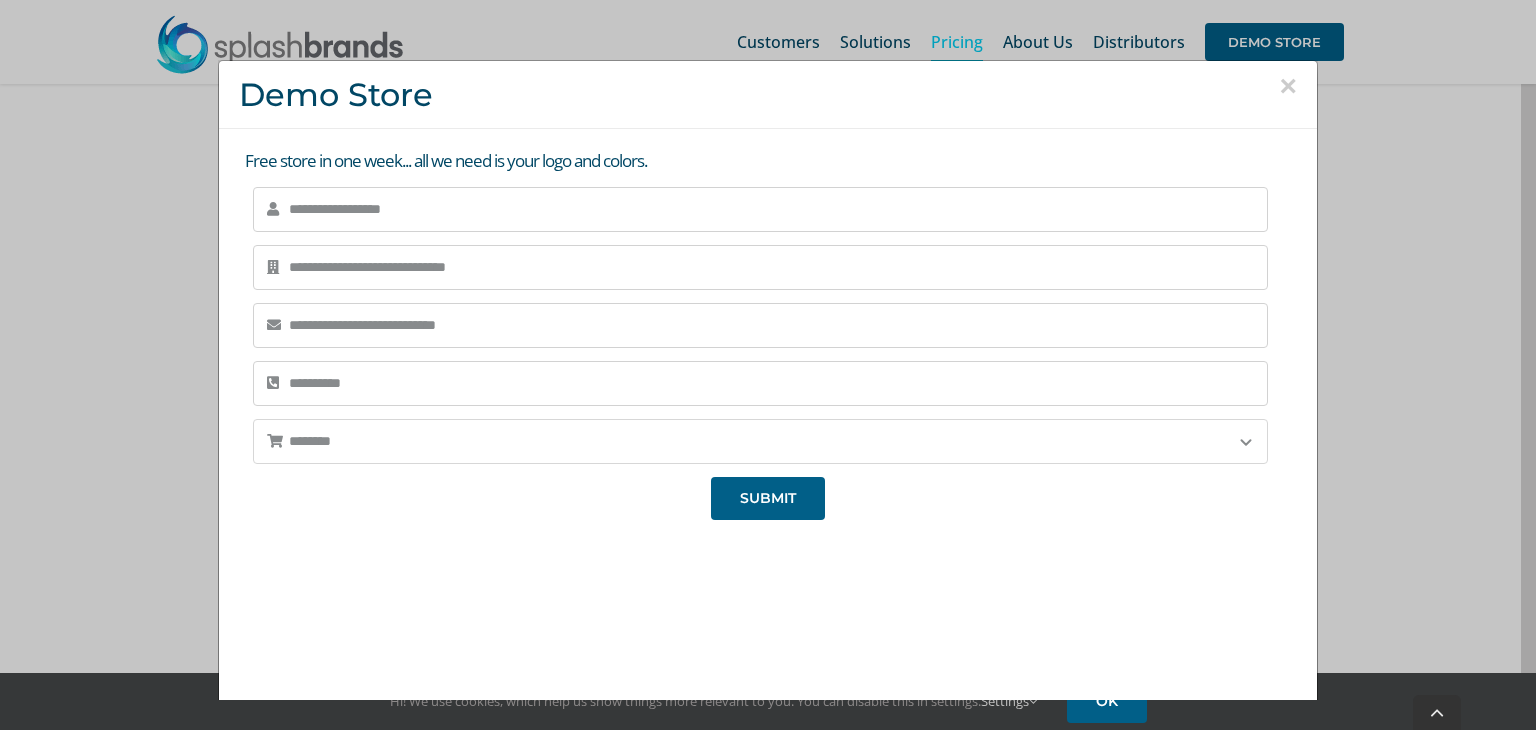 click on "**********" at bounding box center [760, 441] 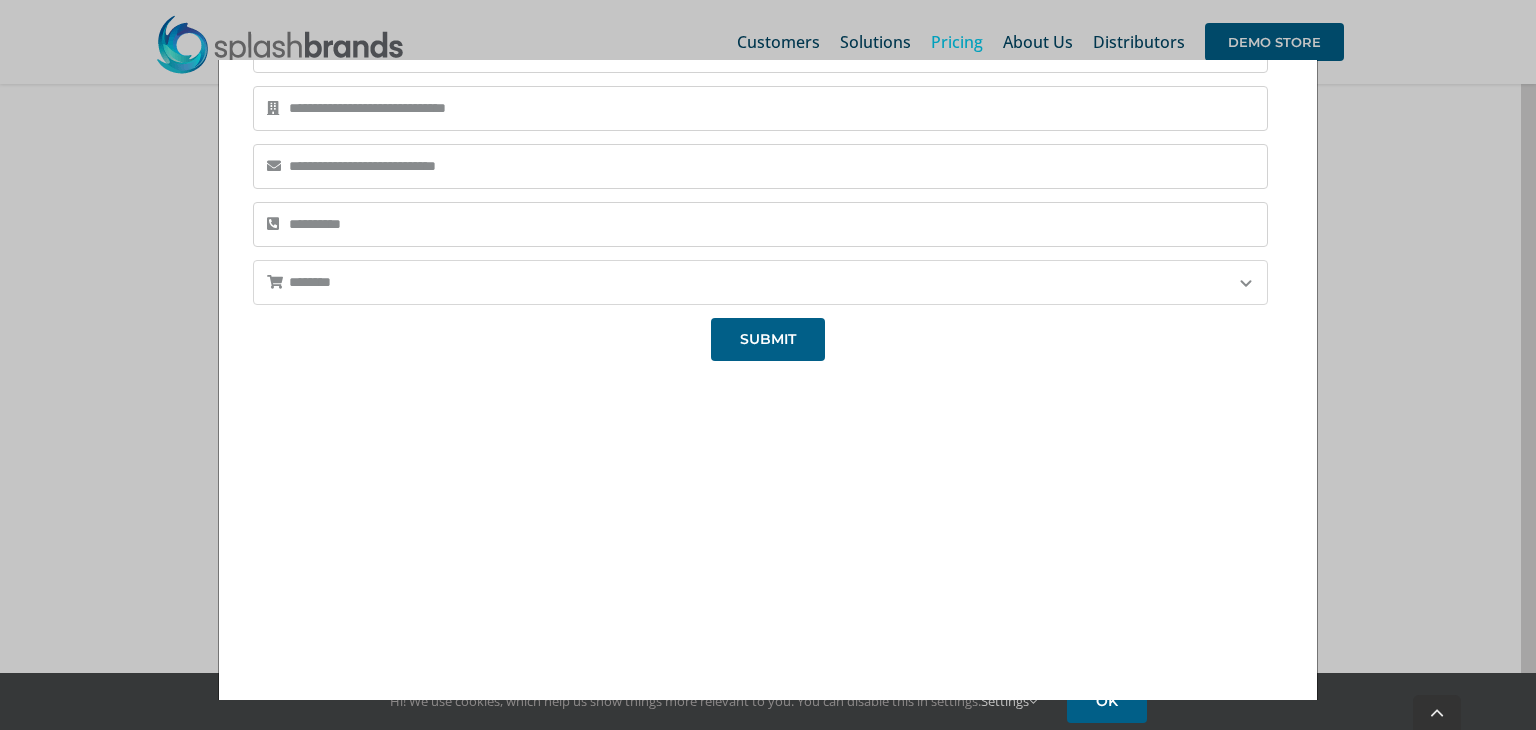 scroll, scrollTop: 216, scrollLeft: 0, axis: vertical 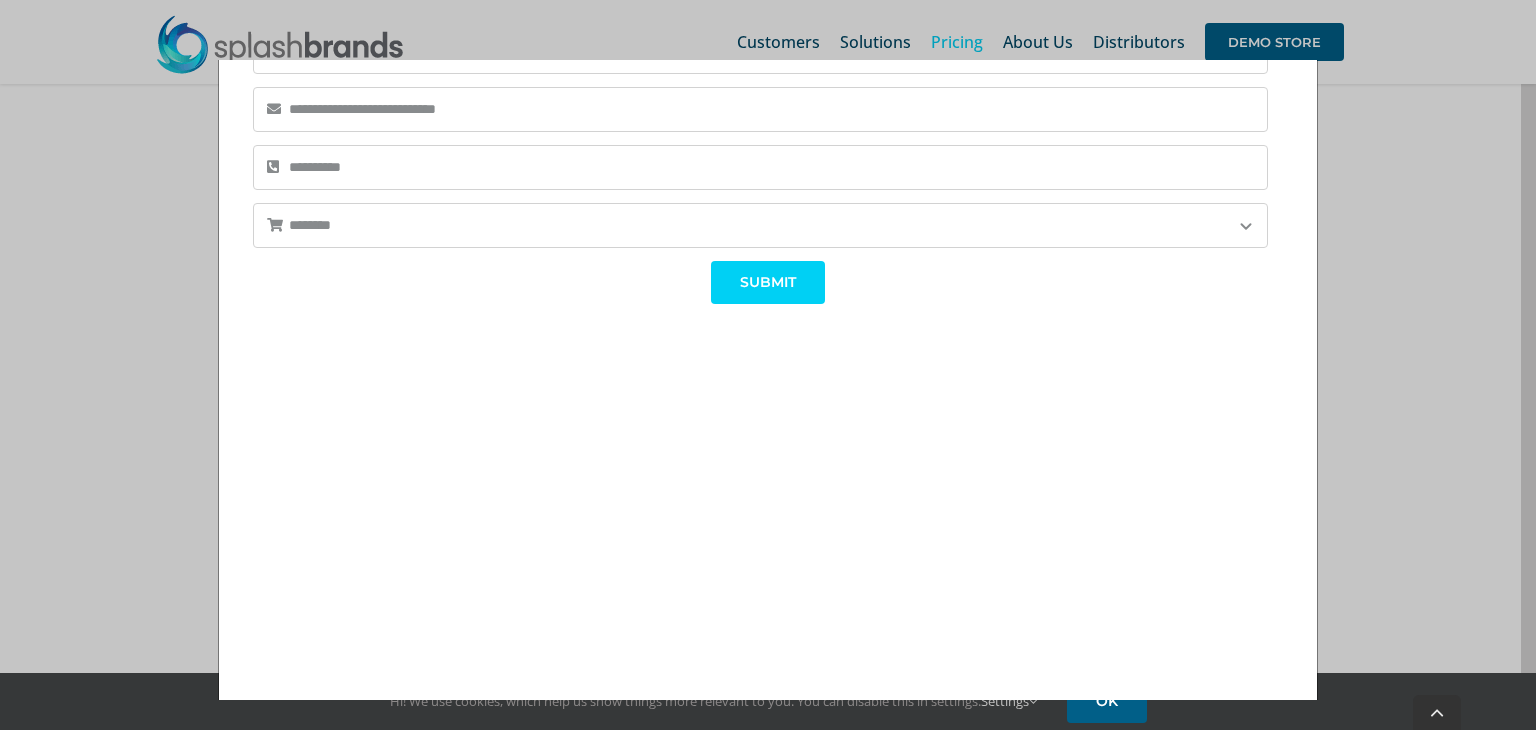 click on "SUBMIT" at bounding box center [768, 282] 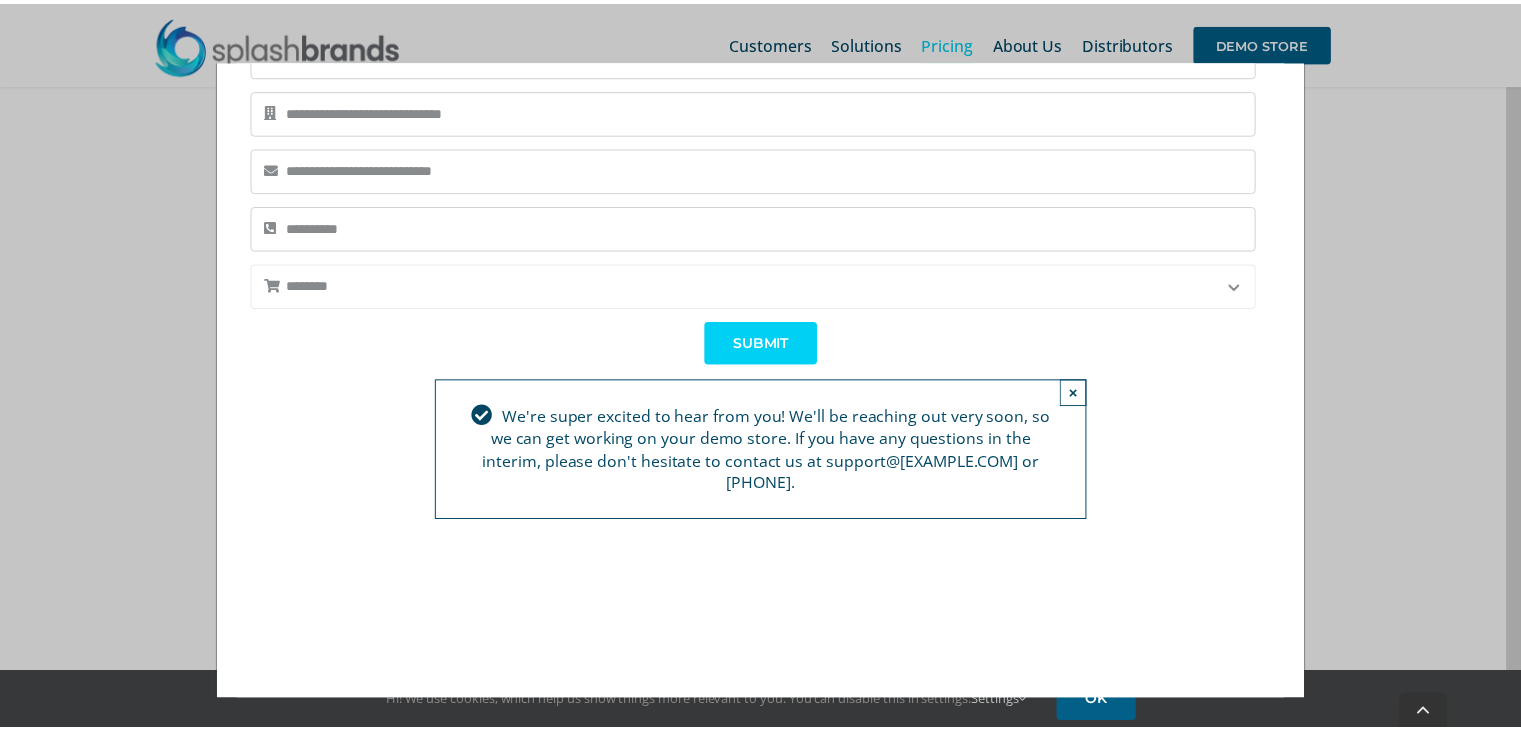scroll, scrollTop: 0, scrollLeft: 0, axis: both 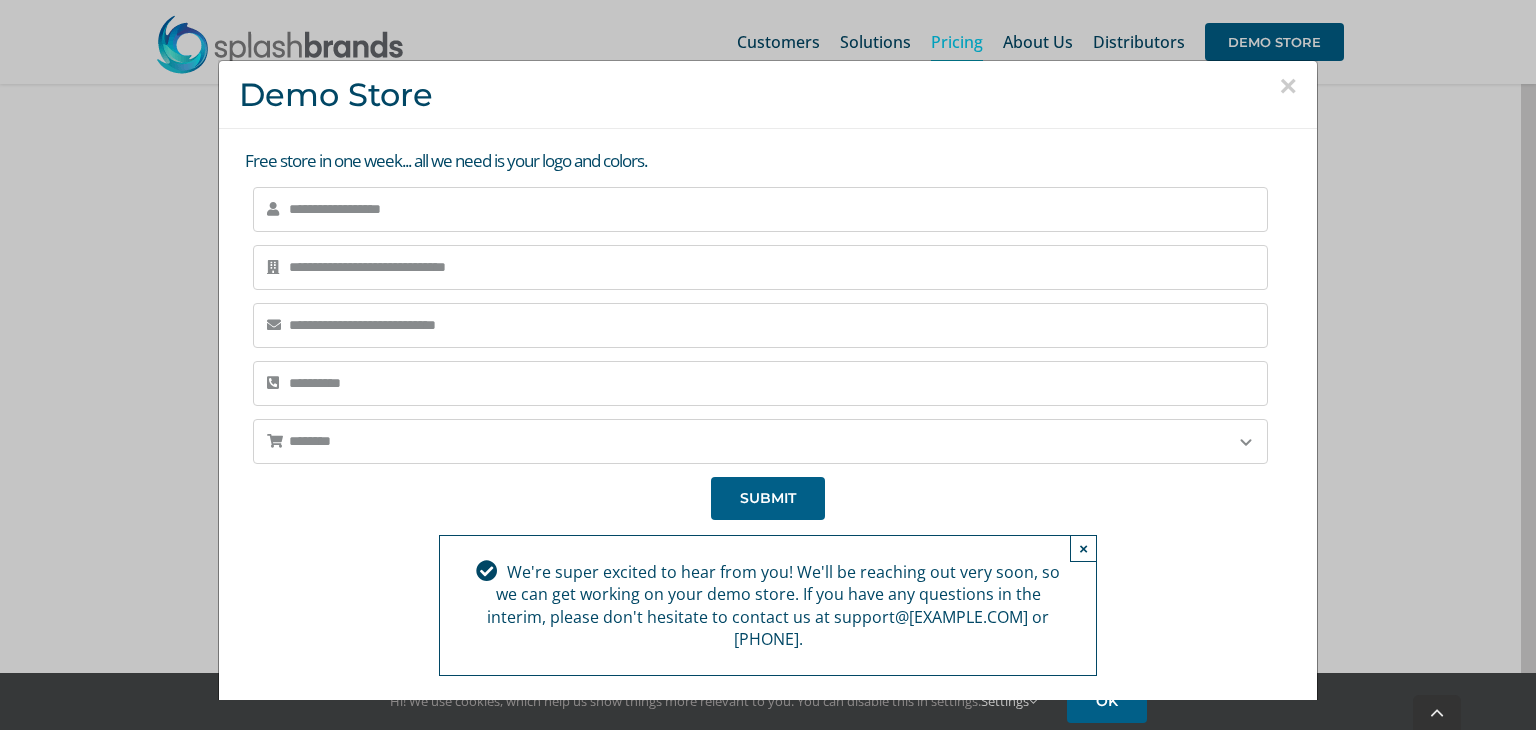 click on "×" at bounding box center (1288, 86) 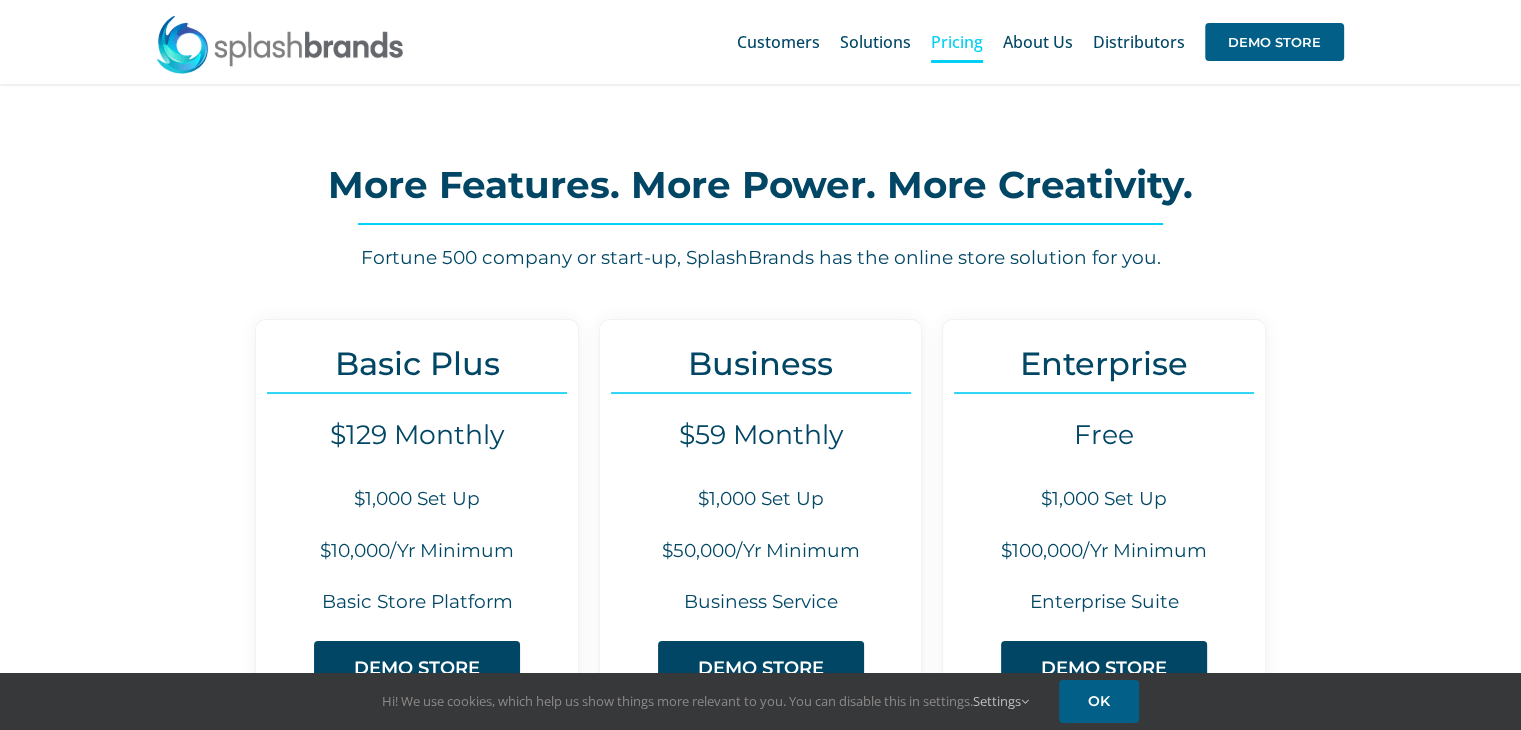scroll, scrollTop: 0, scrollLeft: 0, axis: both 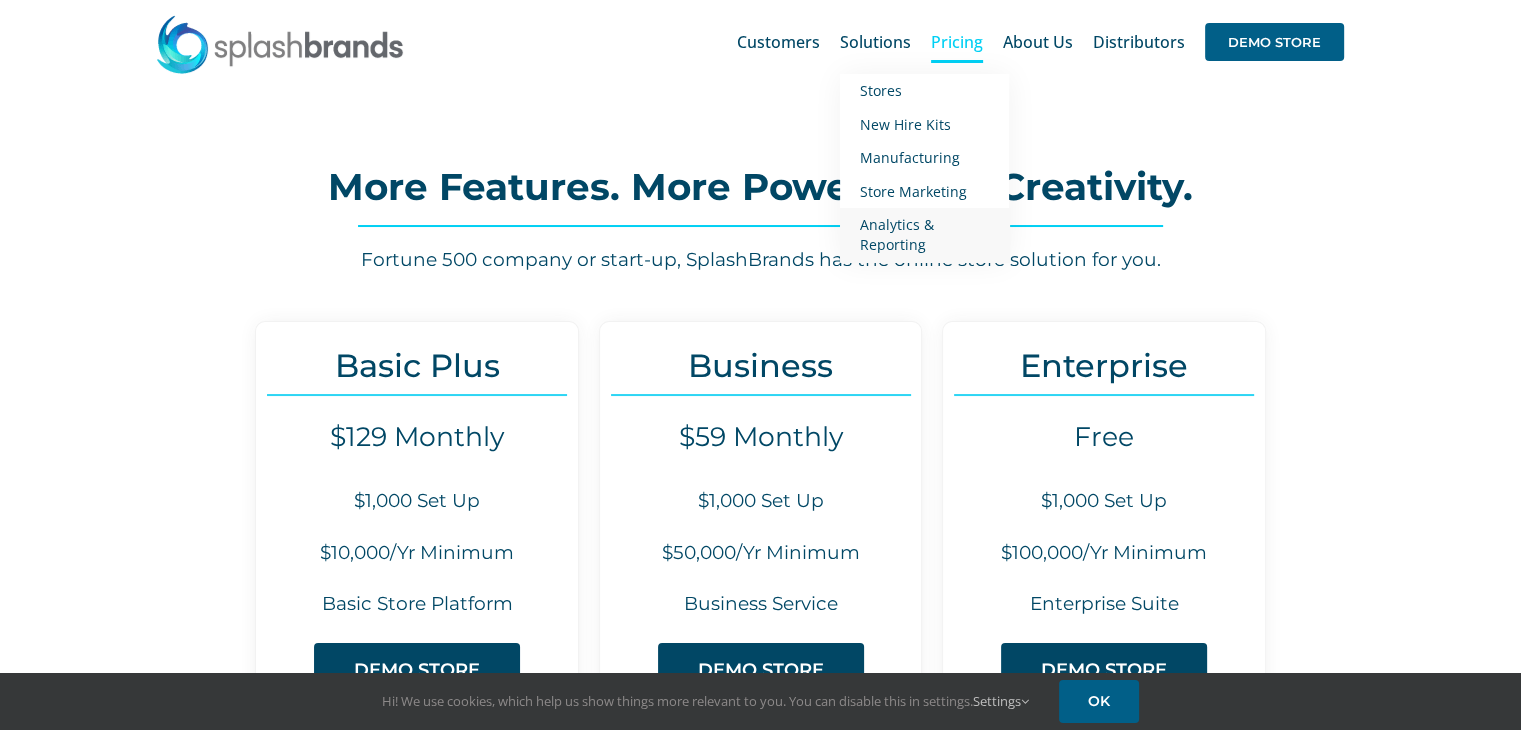 click on "Analytics & Reporting" at bounding box center [897, 234] 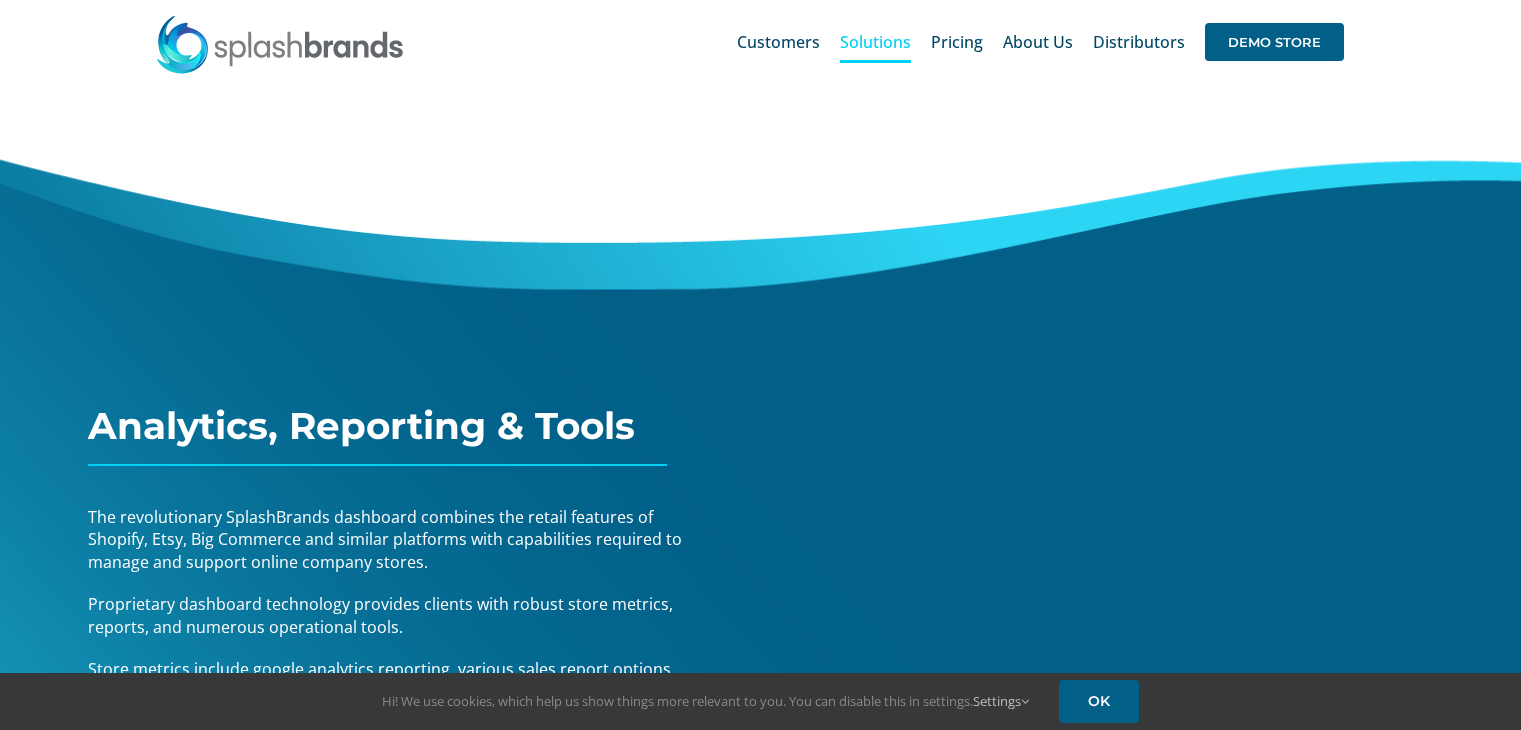 scroll, scrollTop: 0, scrollLeft: 0, axis: both 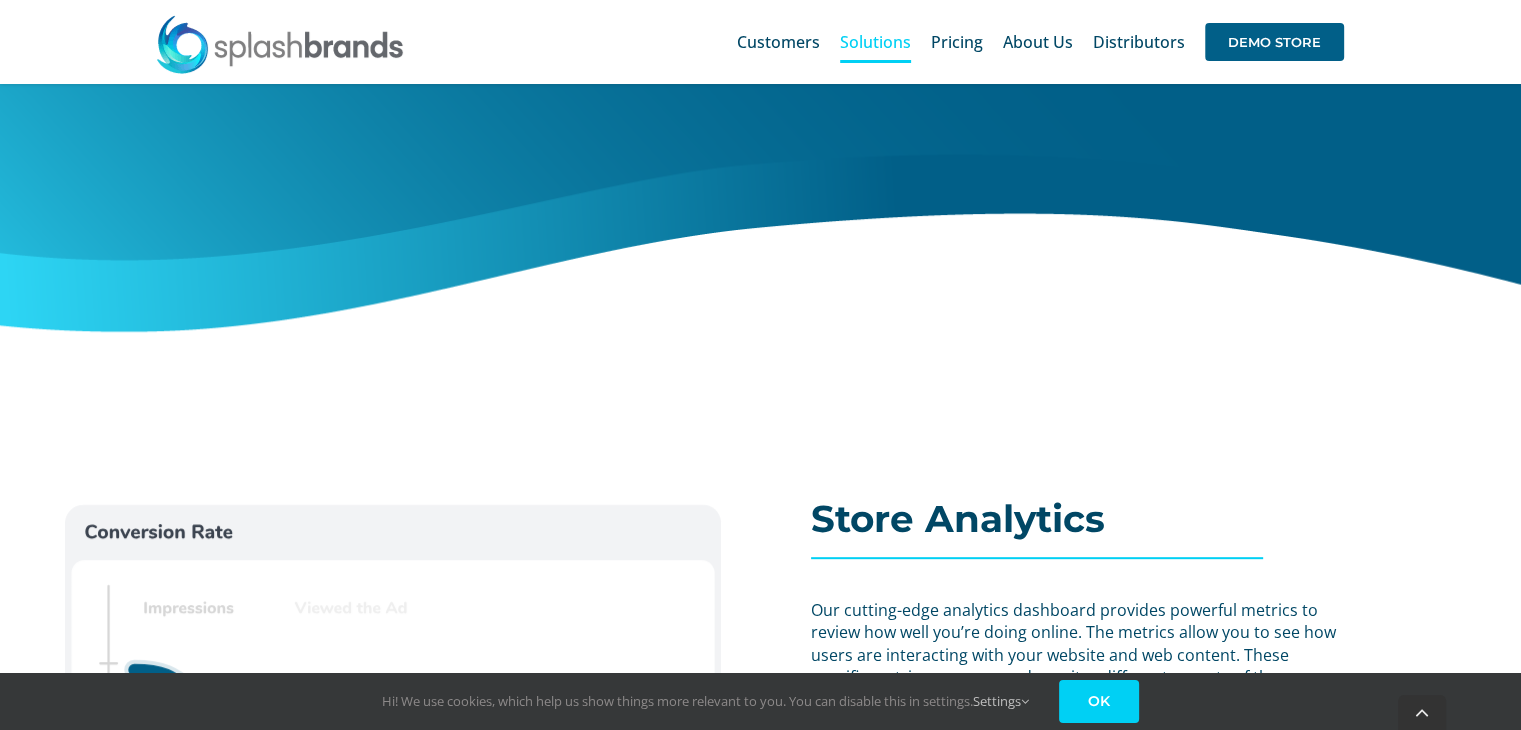 click on "OK" at bounding box center (1099, 701) 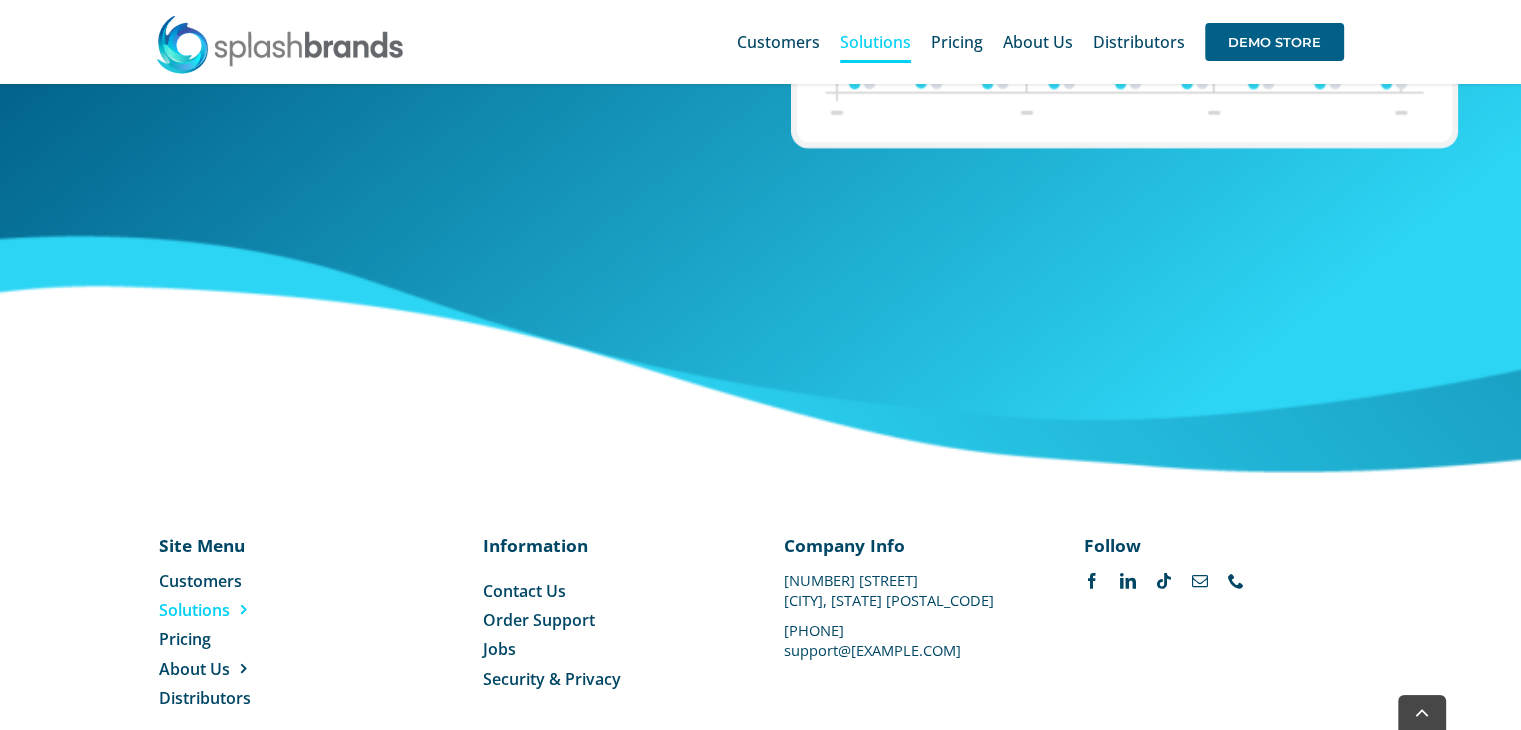 scroll, scrollTop: 6102, scrollLeft: 0, axis: vertical 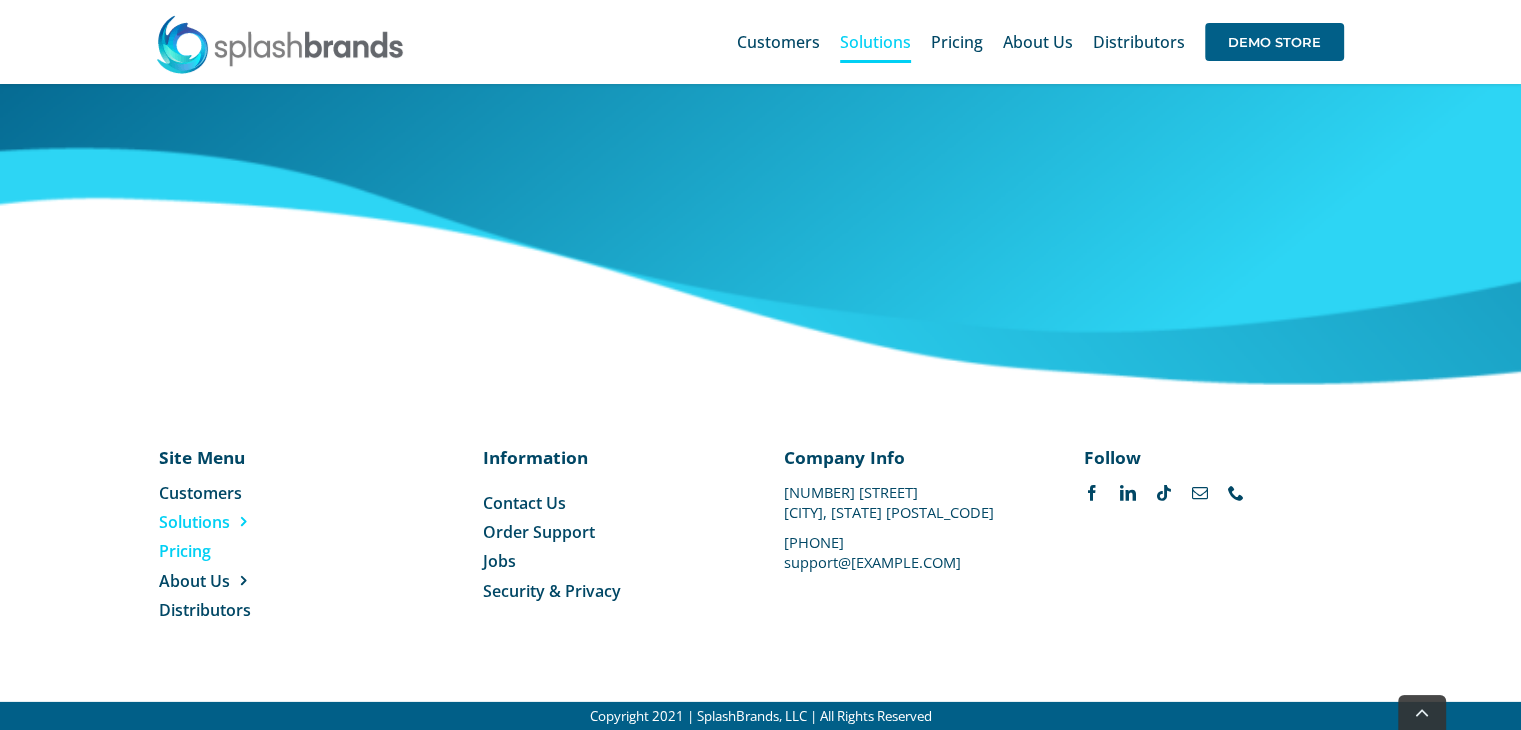 click on "Pricing" at bounding box center [185, 551] 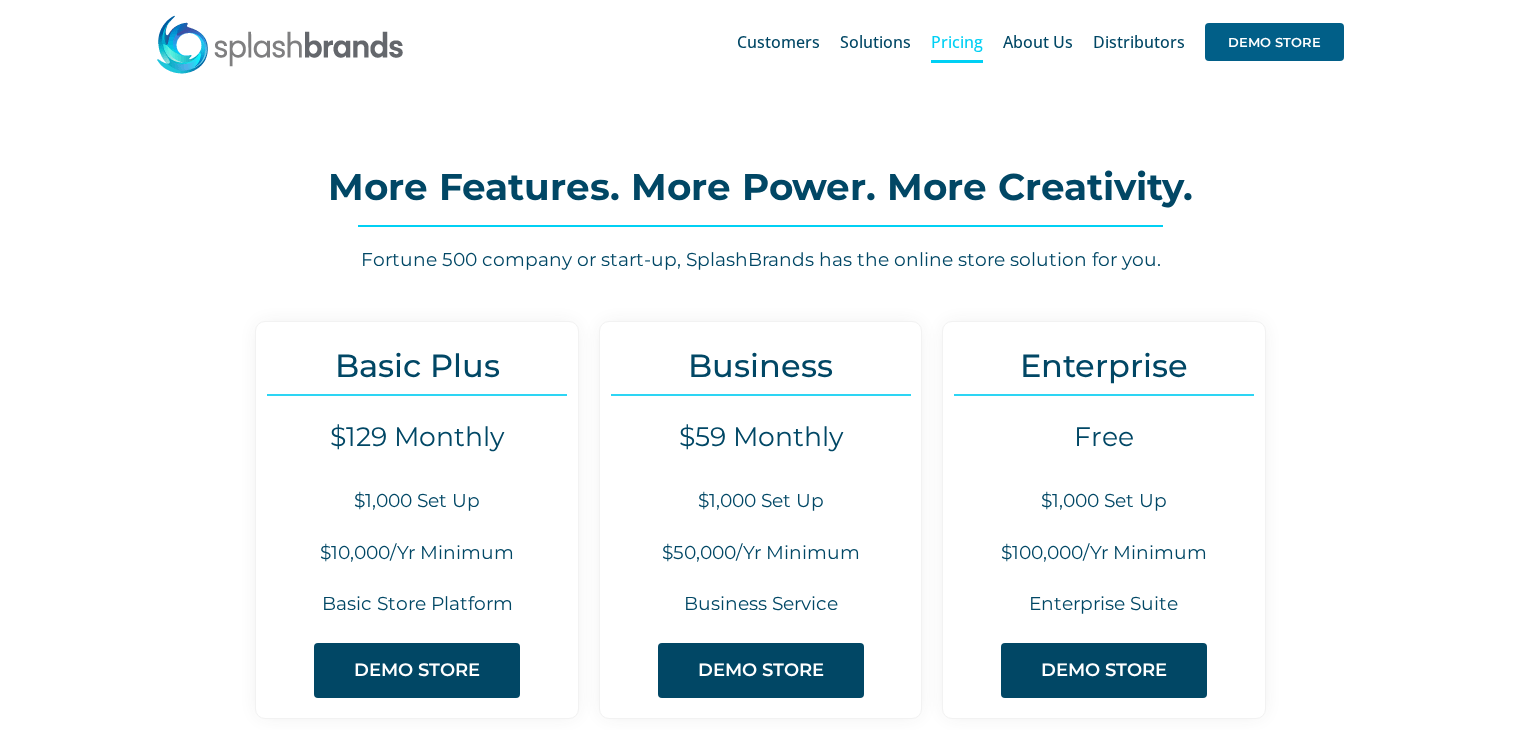 scroll, scrollTop: 0, scrollLeft: 0, axis: both 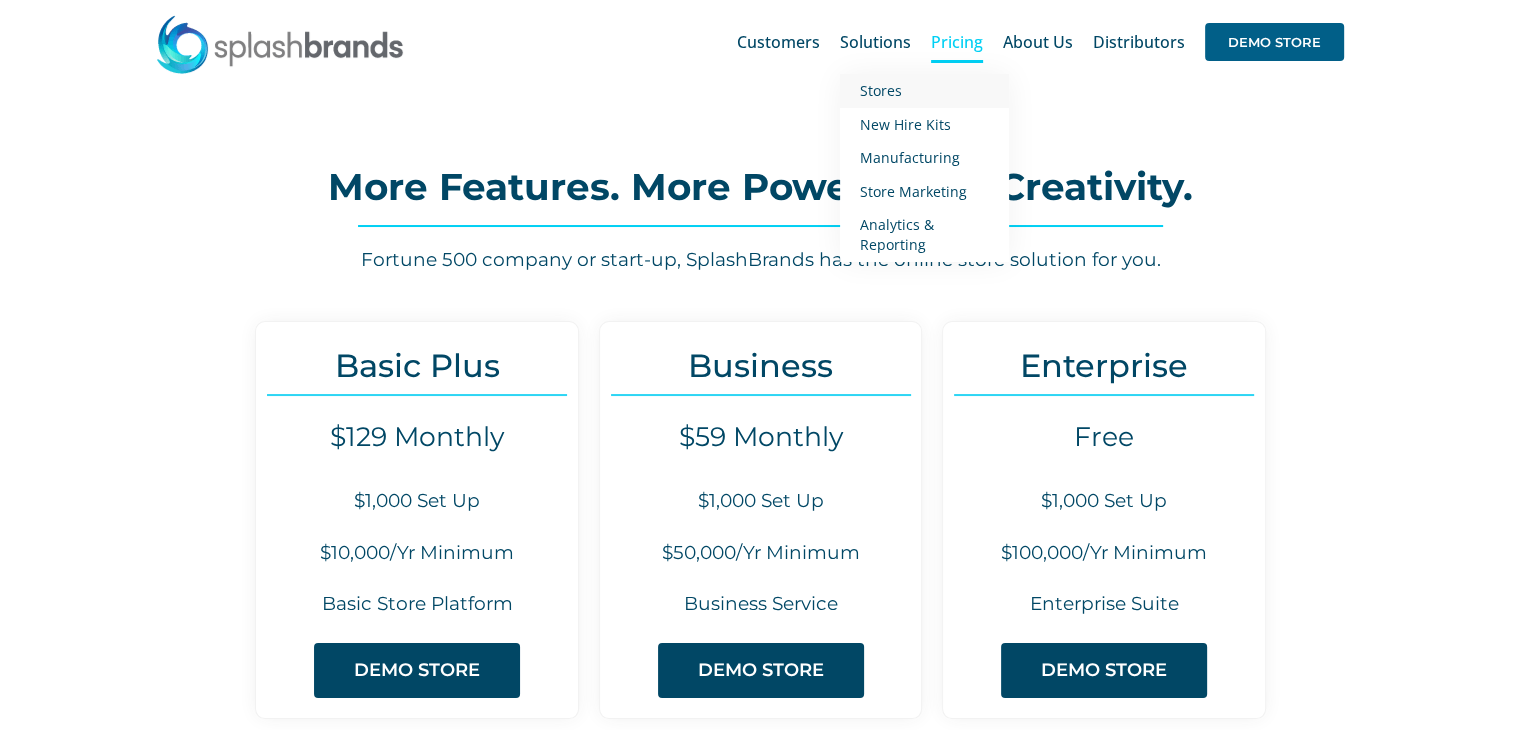 click on "Stores" at bounding box center (881, 90) 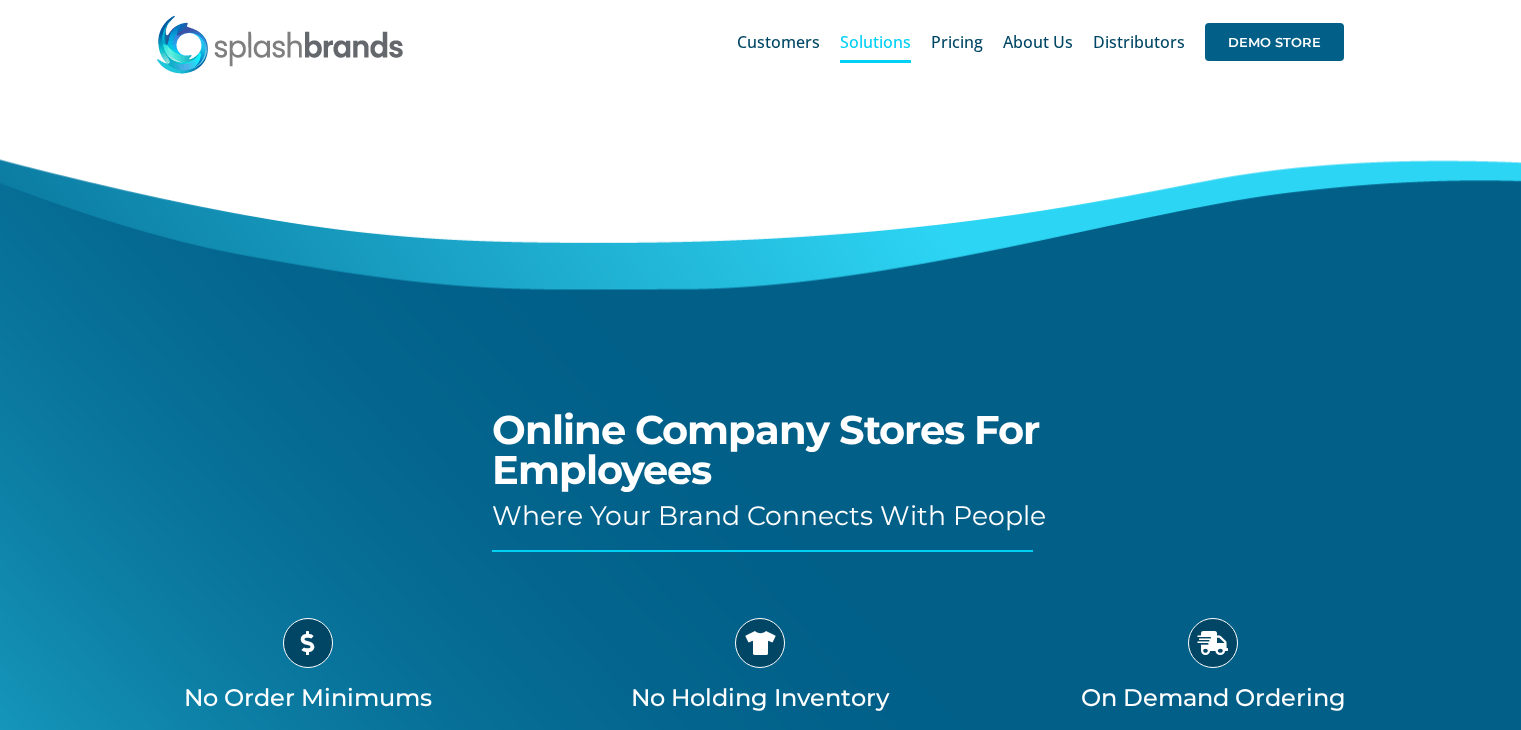 scroll, scrollTop: 200, scrollLeft: 0, axis: vertical 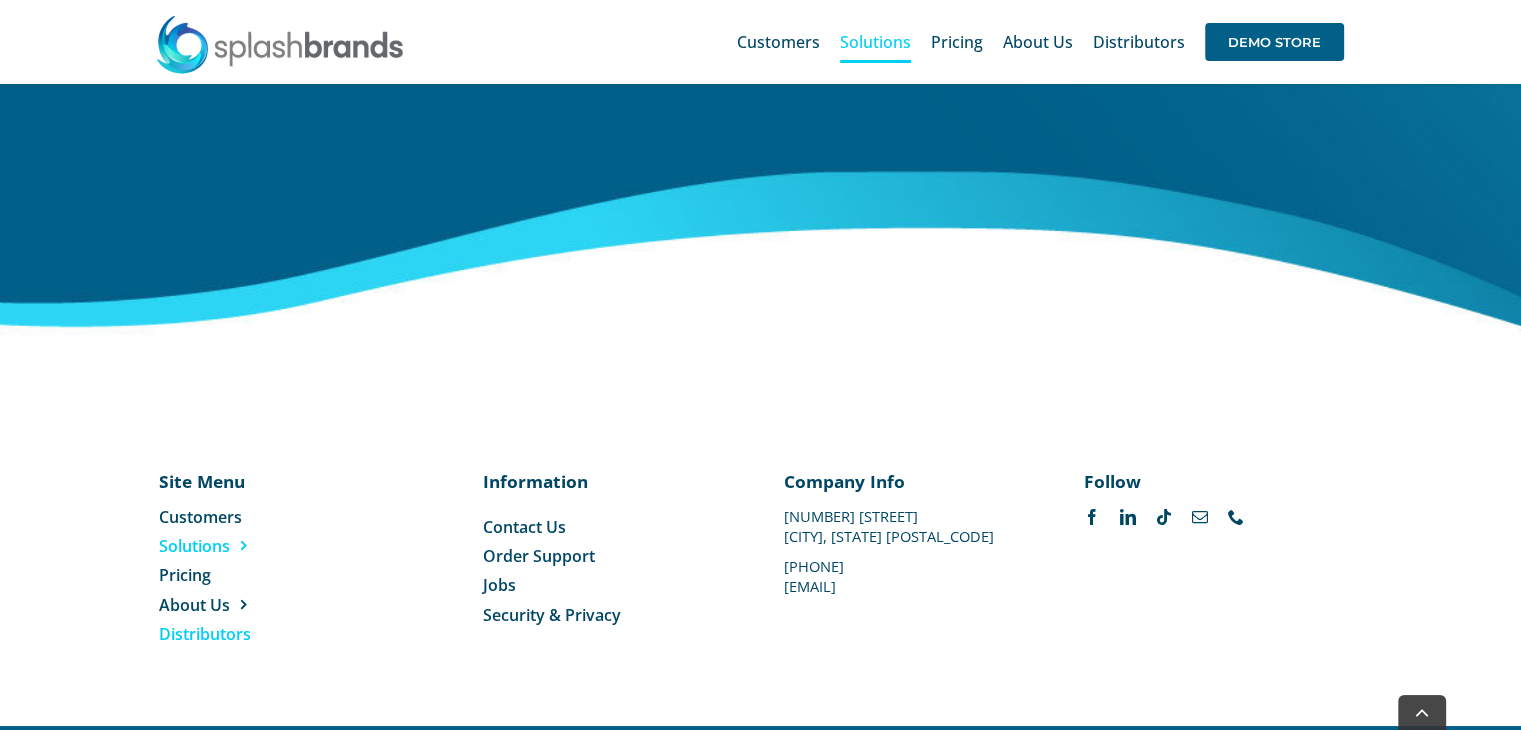 click on "Distributors" at bounding box center [205, 634] 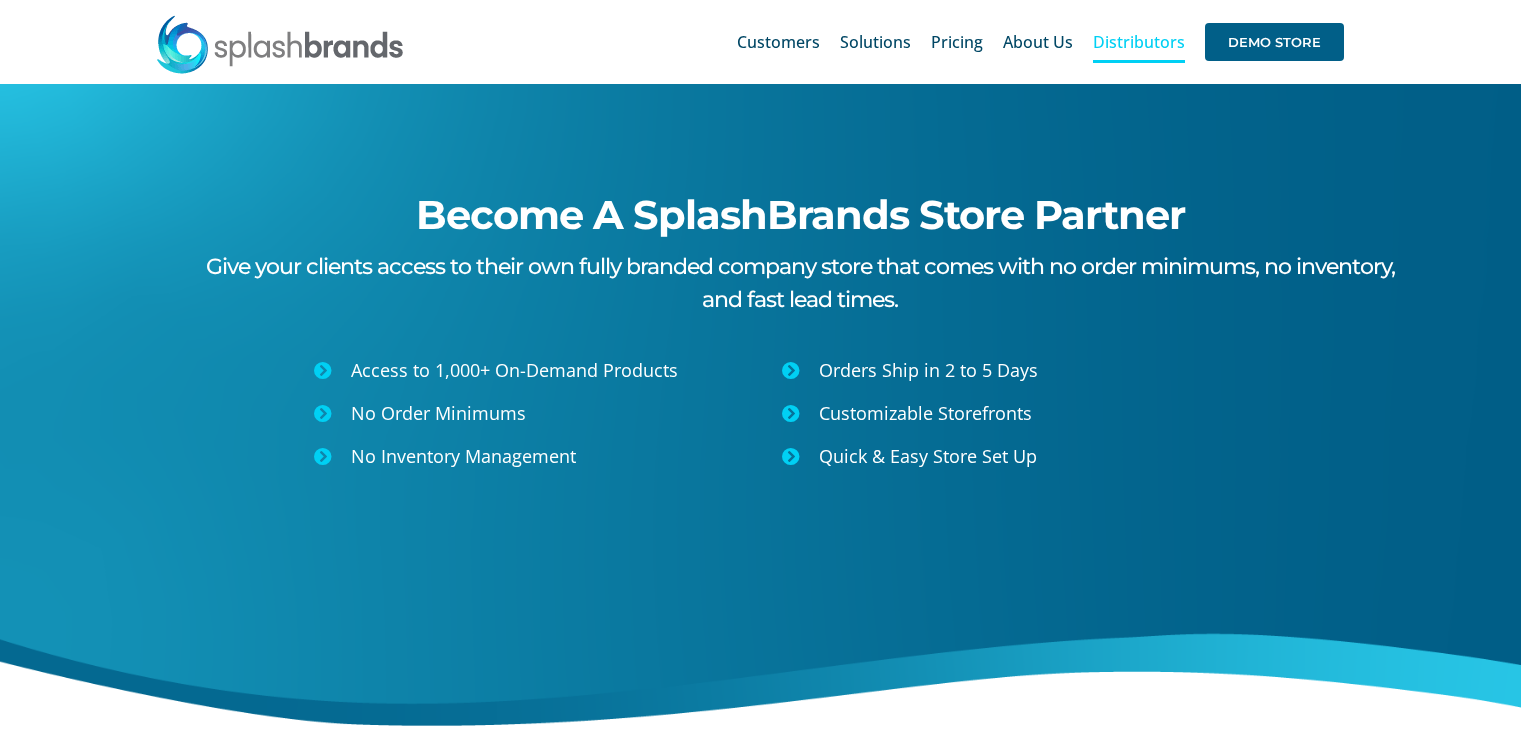 scroll, scrollTop: 0, scrollLeft: 0, axis: both 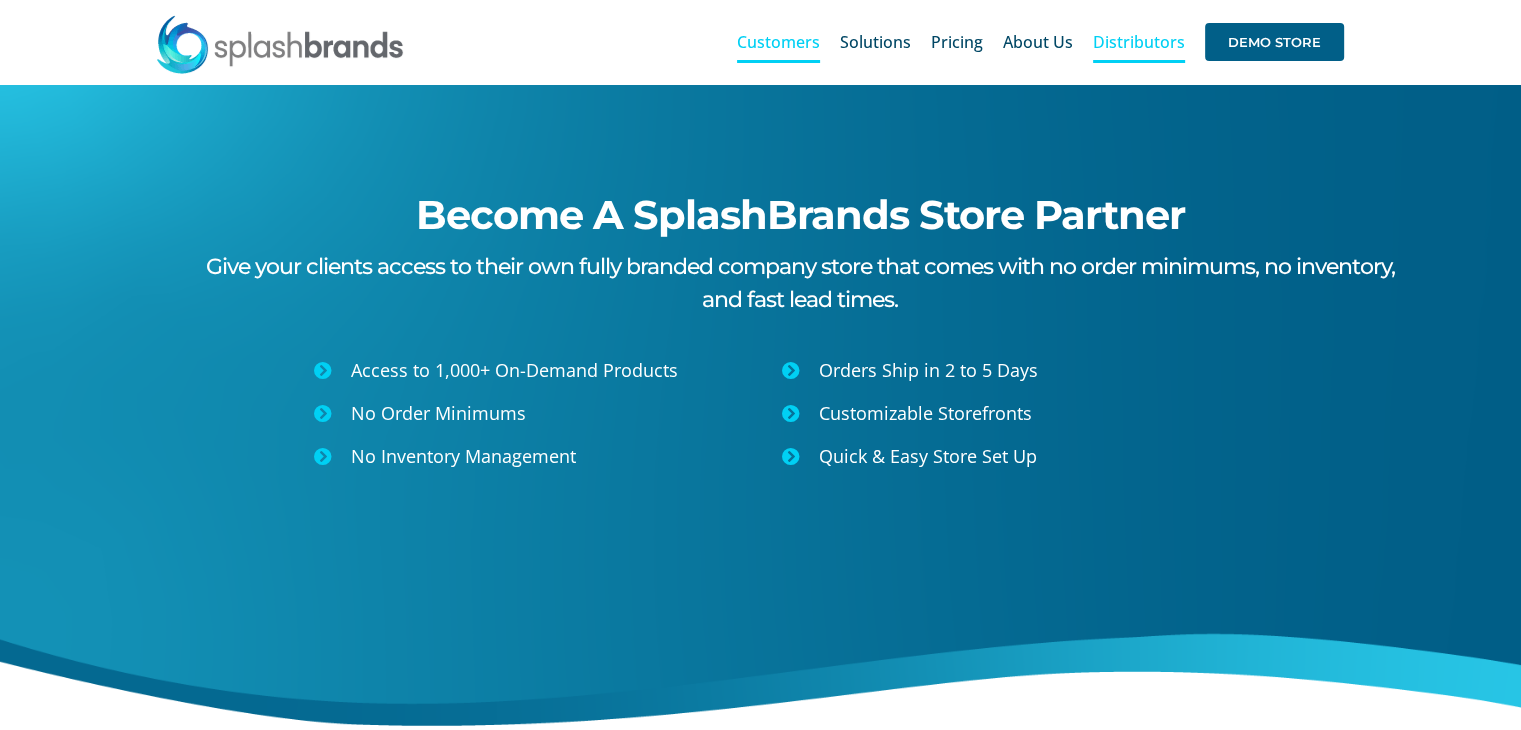 click on "Customers" at bounding box center (778, 42) 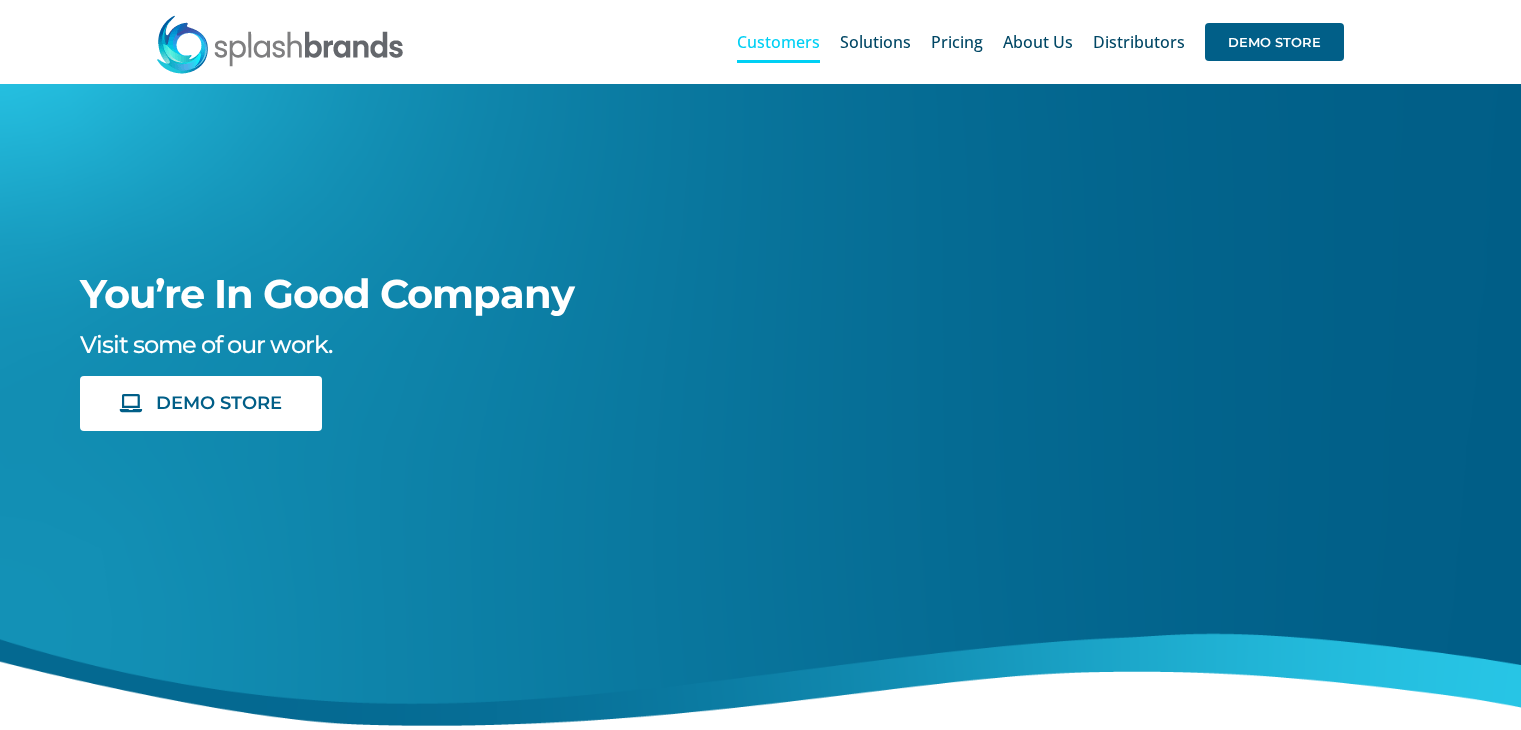 scroll, scrollTop: 0, scrollLeft: 0, axis: both 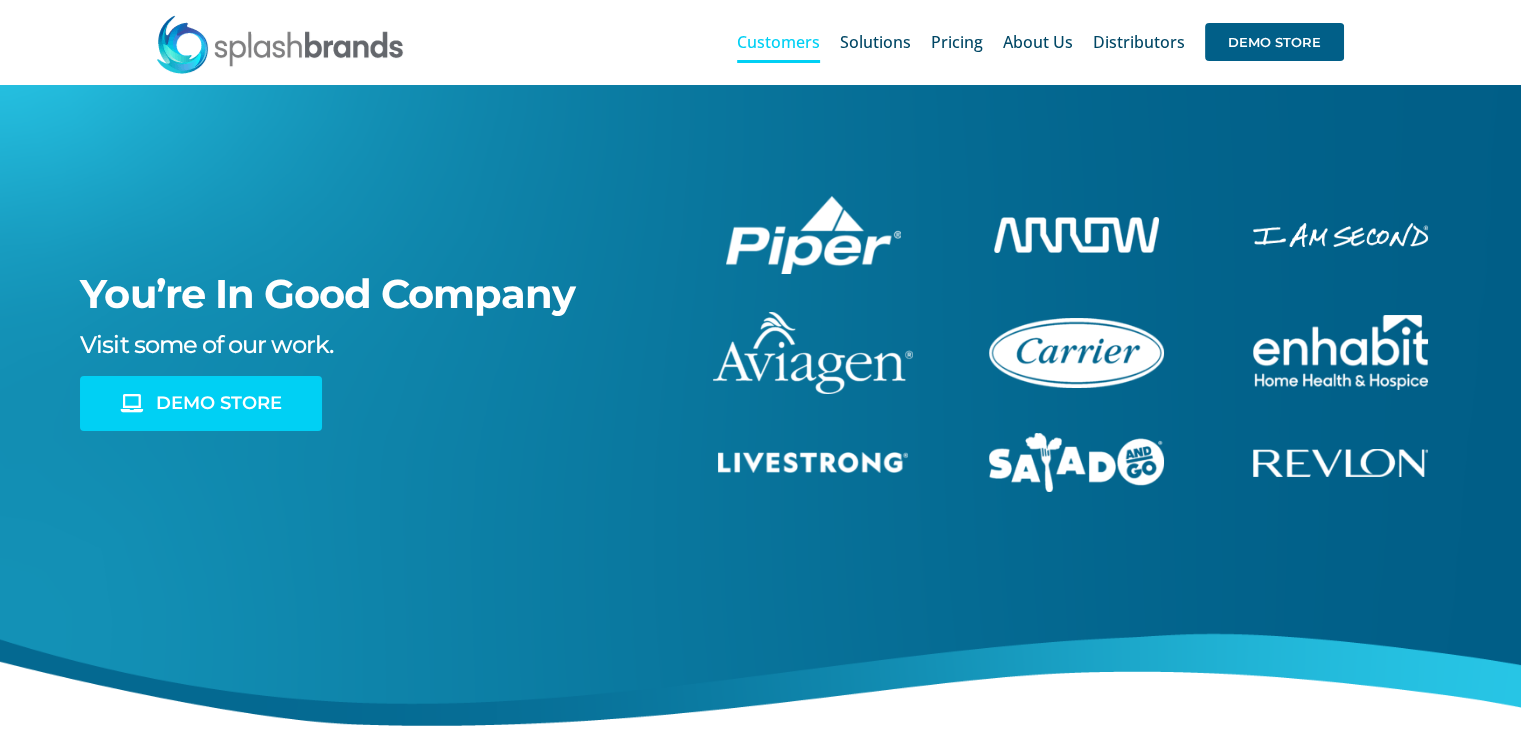 click on "DEMO STORE" at bounding box center (219, 403) 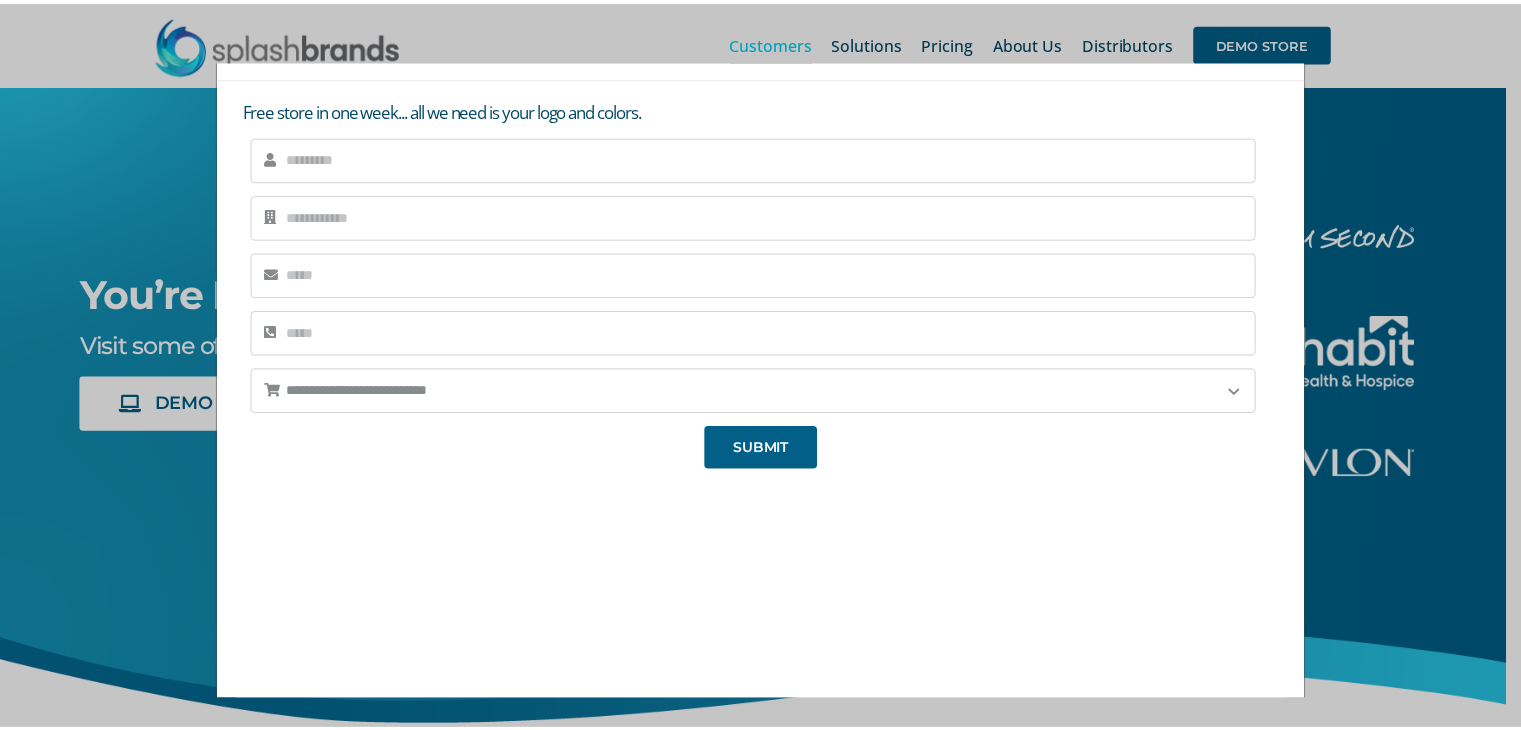 scroll, scrollTop: 0, scrollLeft: 0, axis: both 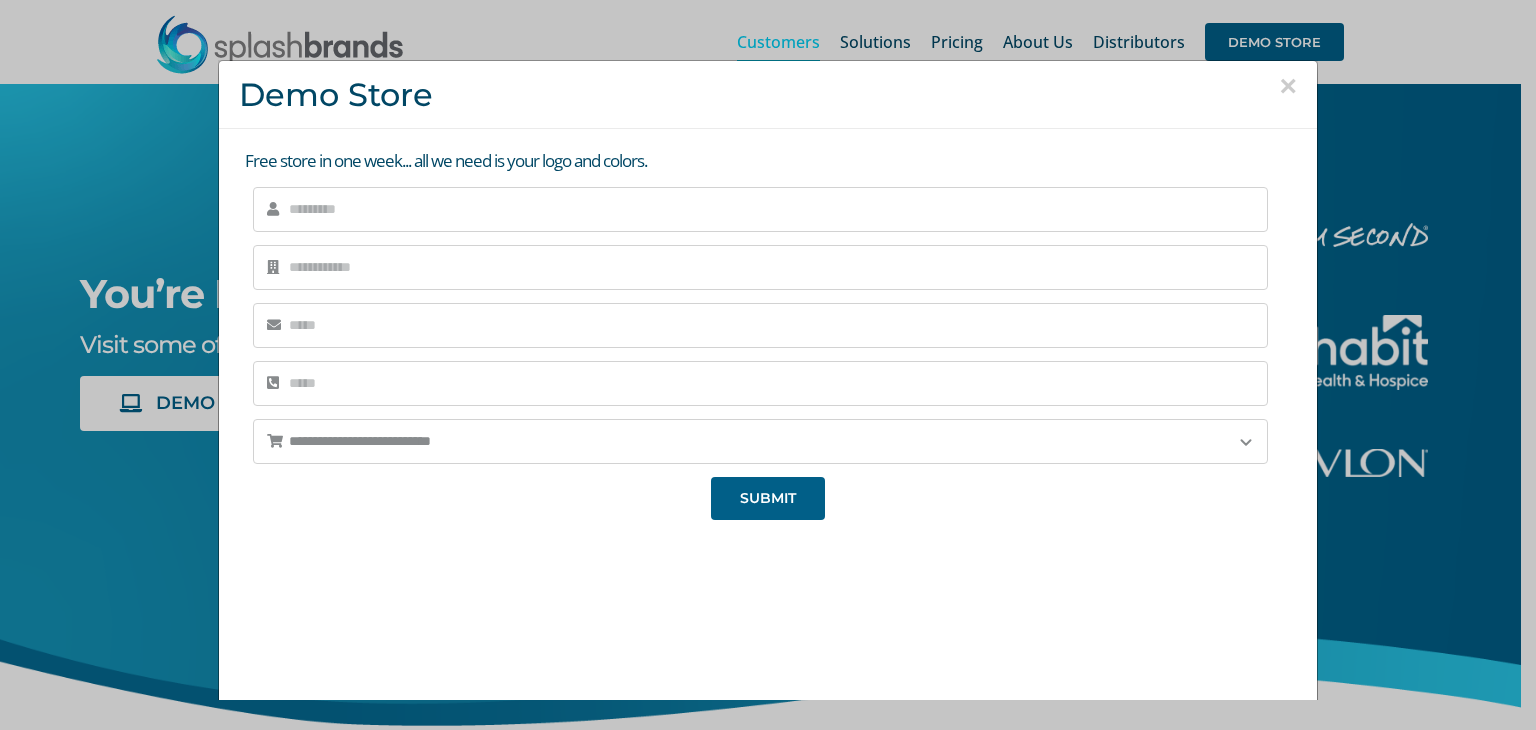 click on "×" at bounding box center [1288, 86] 